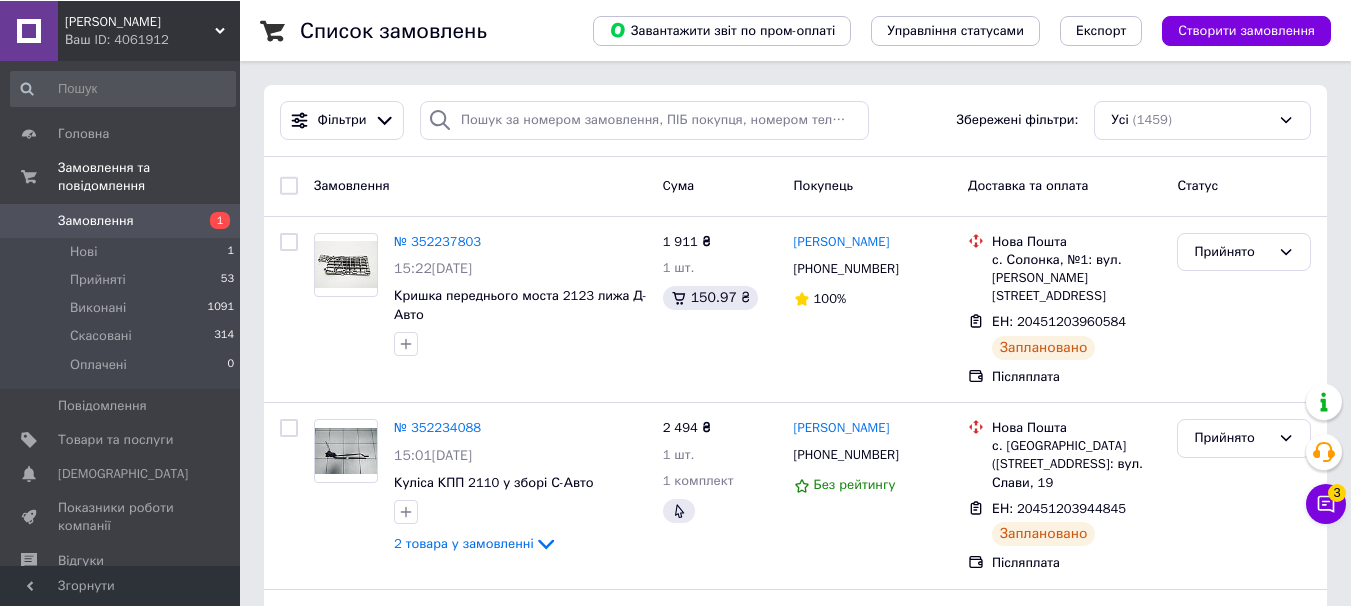 scroll, scrollTop: 0, scrollLeft: 0, axis: both 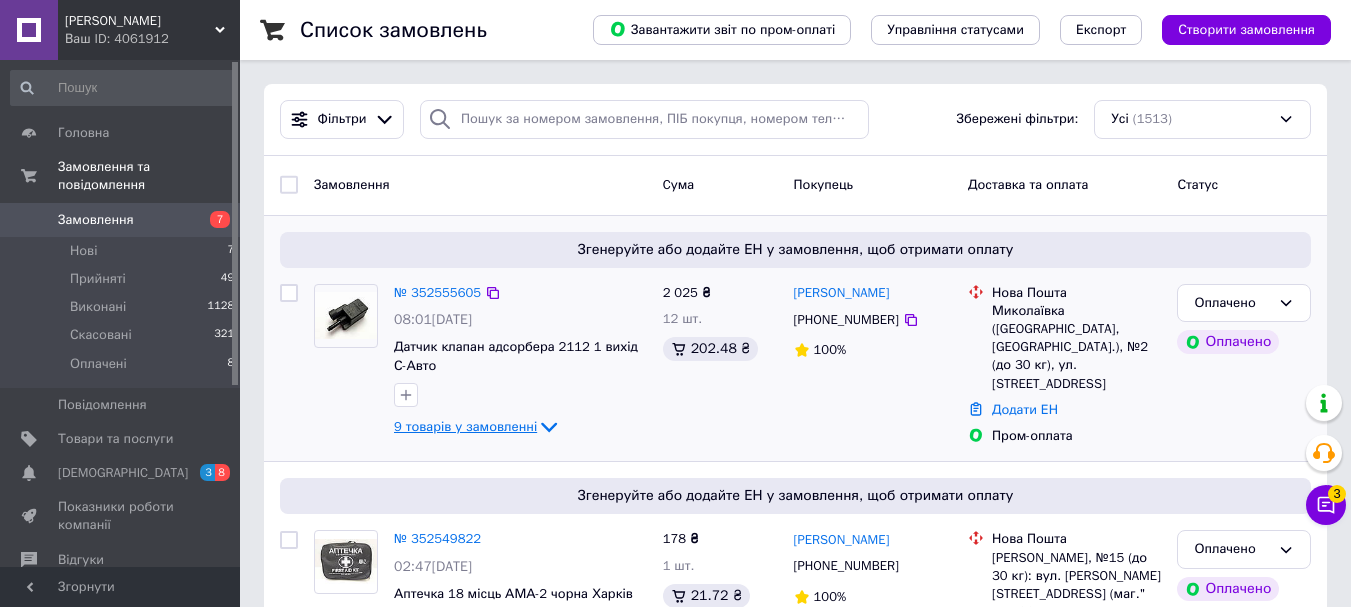 click 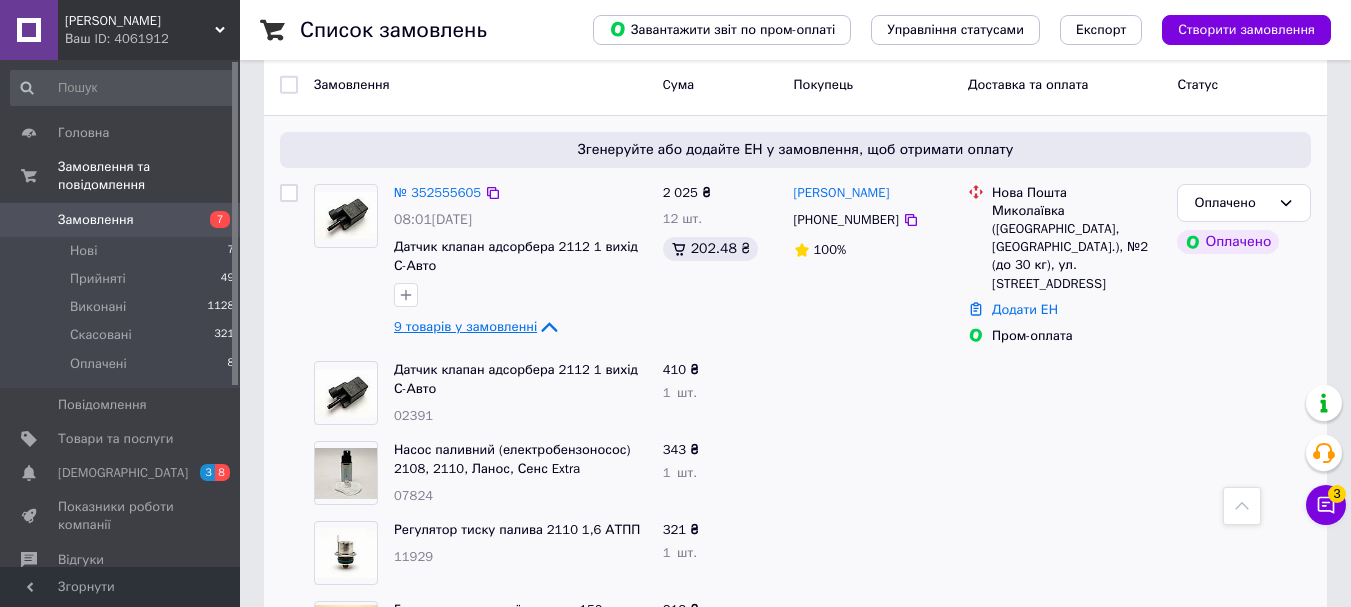 scroll, scrollTop: 0, scrollLeft: 0, axis: both 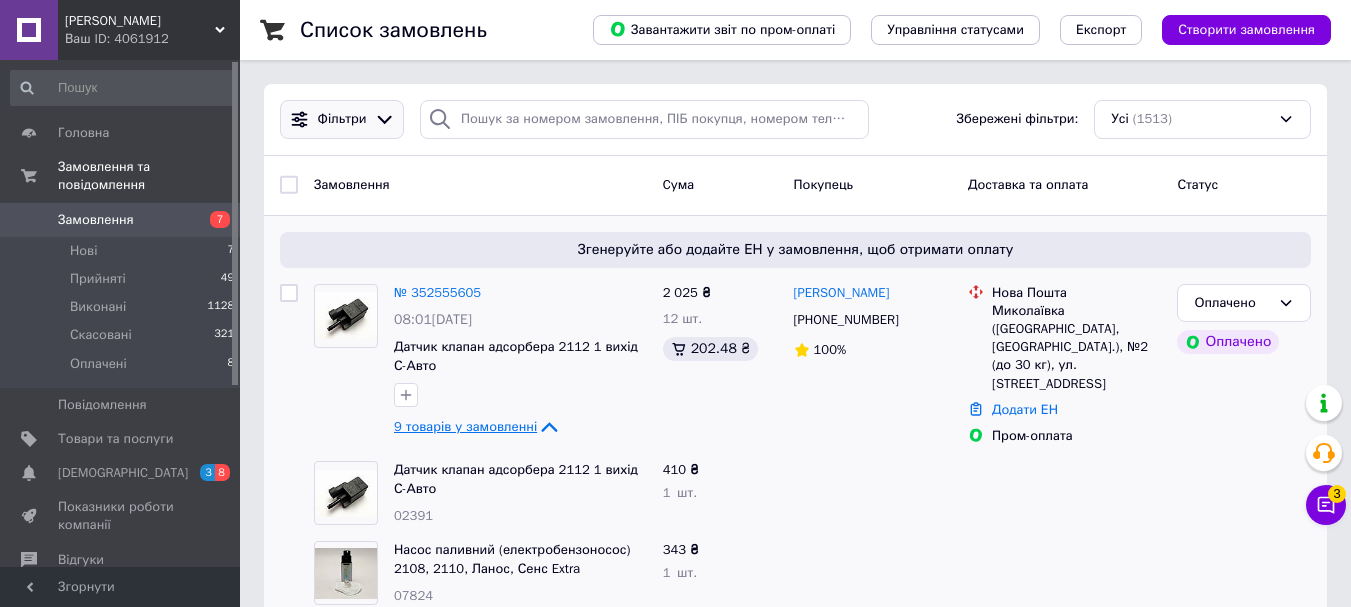 click 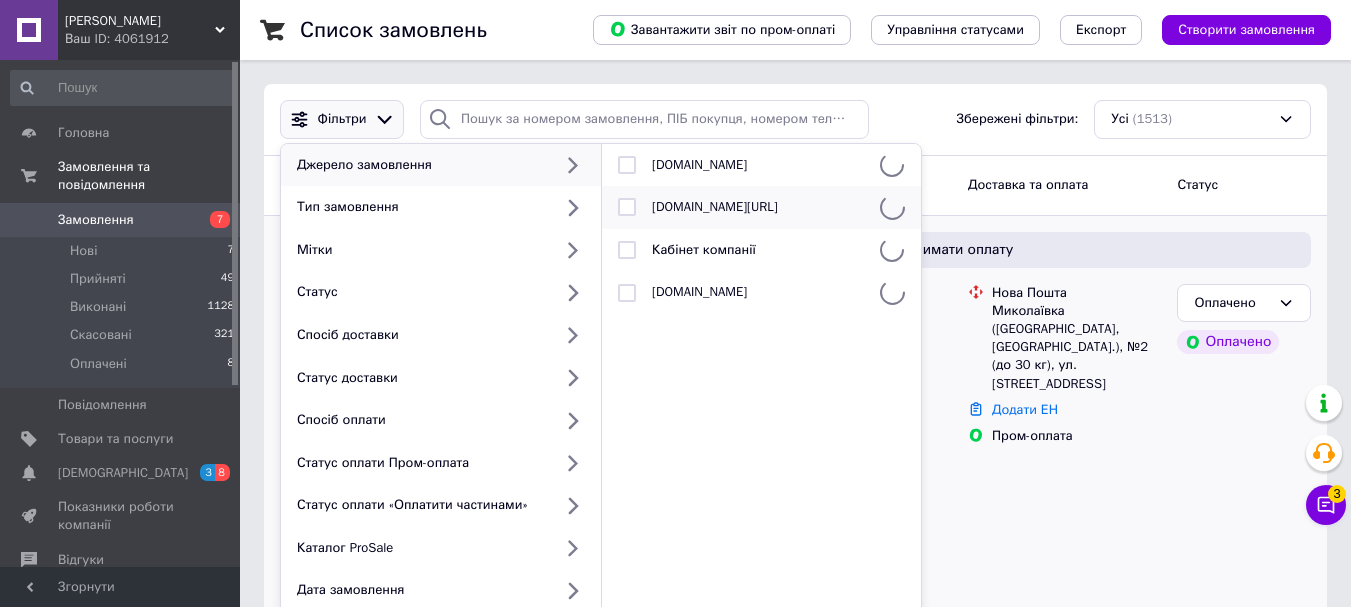 drag, startPoint x: 635, startPoint y: 193, endPoint x: 625, endPoint y: 195, distance: 10.198039 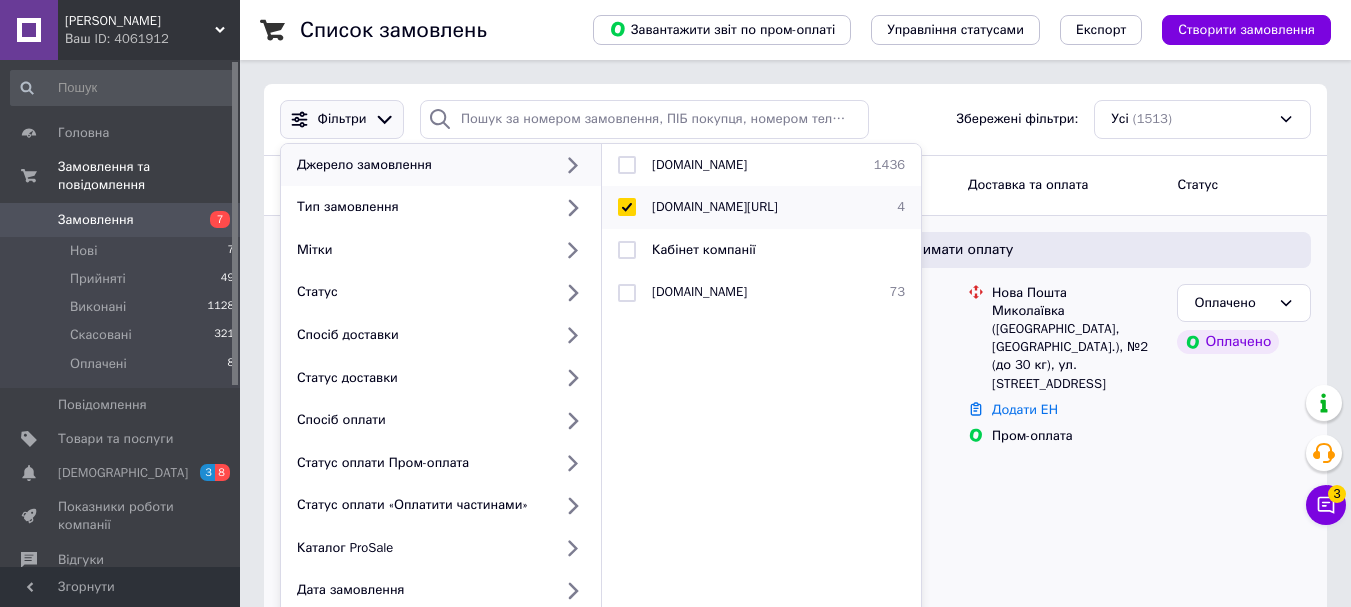click at bounding box center (627, 207) 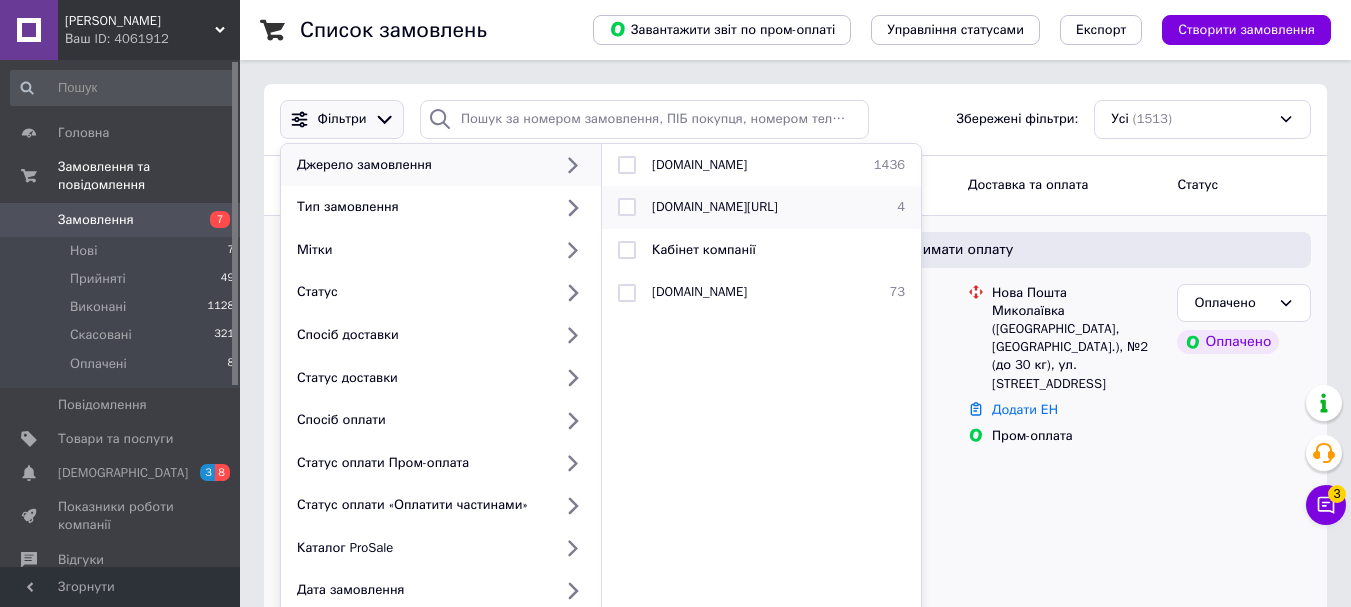 checkbox on "false" 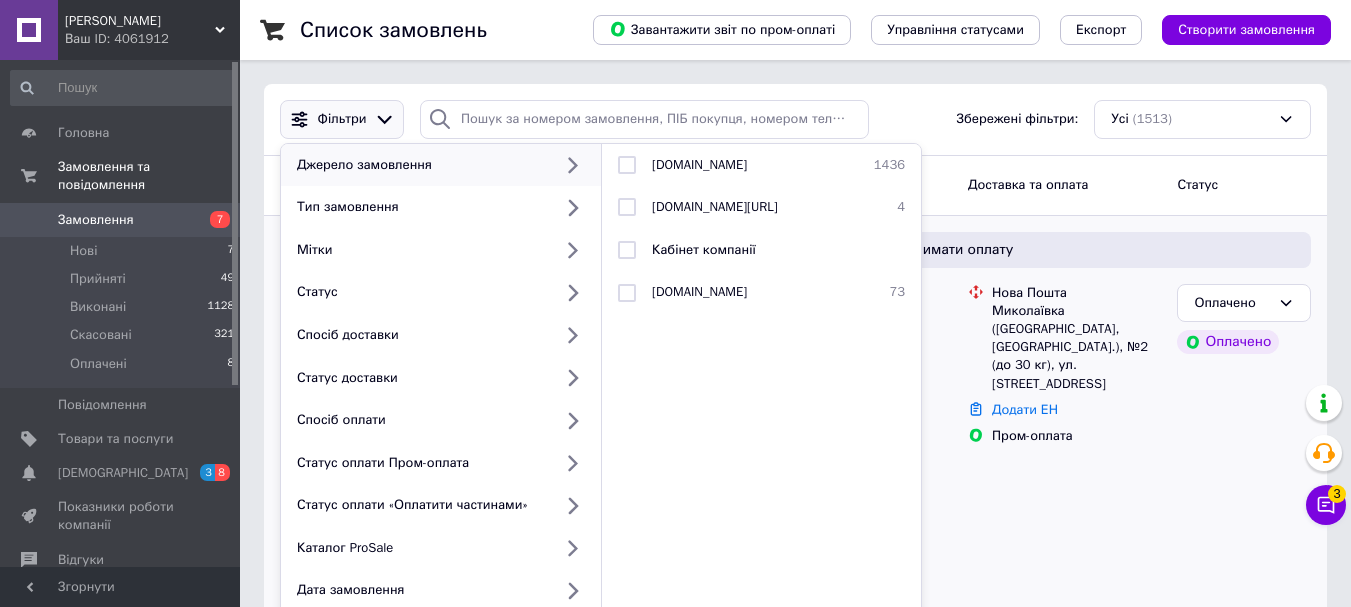 click on "Фільтри Джерело замовлення Тип замовлення Мітки Статус Спосіб доставки Статус доставки Спосіб оплати Статус оплати Пром-оплата Статус оплати «Оплатити частинами» Каталог ProSale Дата замовлення Товар в замовленні Фіскальні чеки Успішні замовлення [DOMAIN_NAME] 1436 [DOMAIN_NAME][URL] 4 Кабінет компанії   [DOMAIN_NAME] 73 Обрано (0) Очистити все Зберегти фільтр Застосувати Збережені фільтри: Усі (1513)" at bounding box center (795, 119) 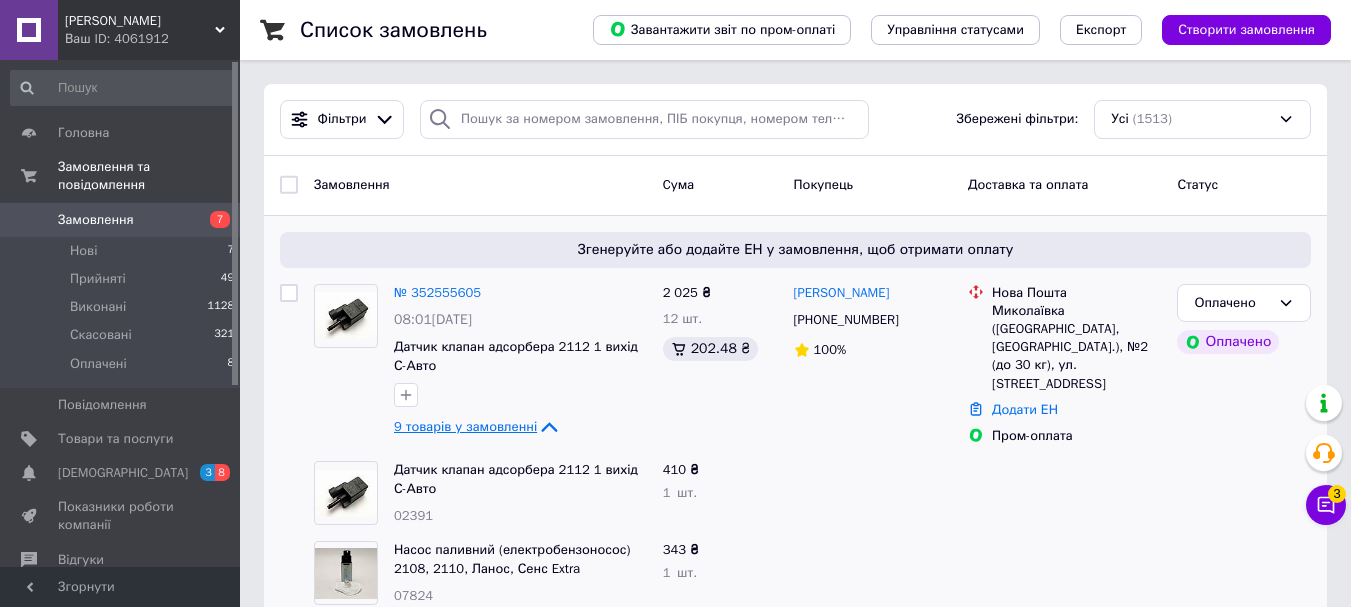 click 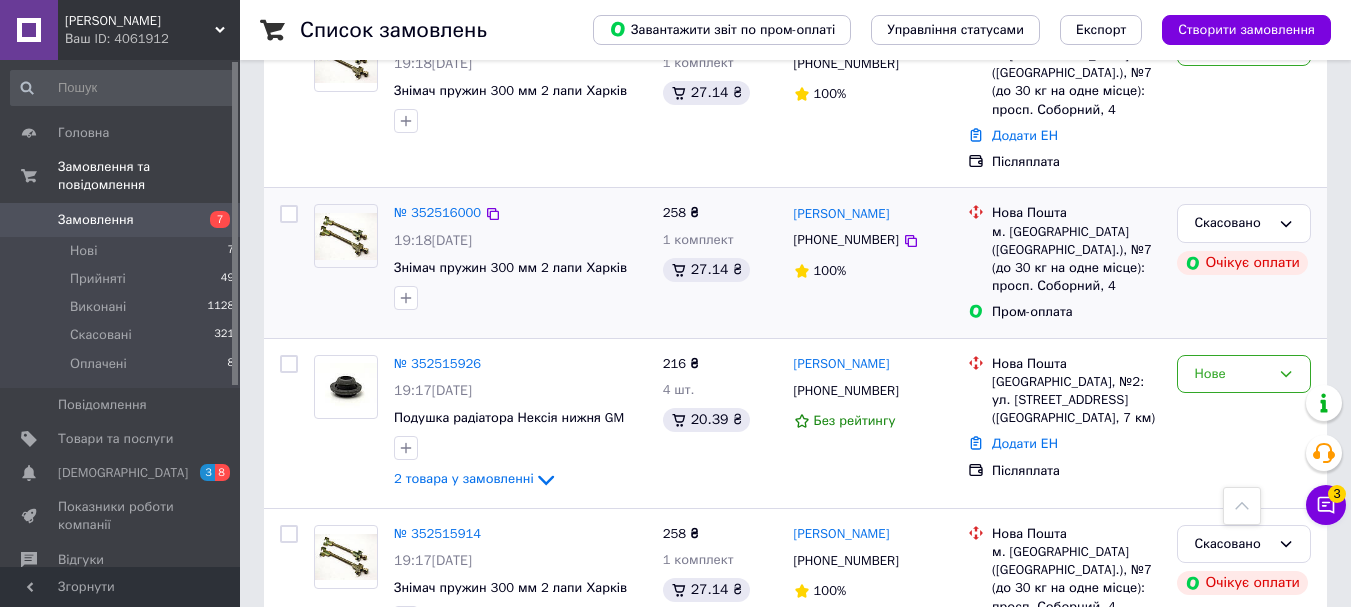 scroll, scrollTop: 1100, scrollLeft: 0, axis: vertical 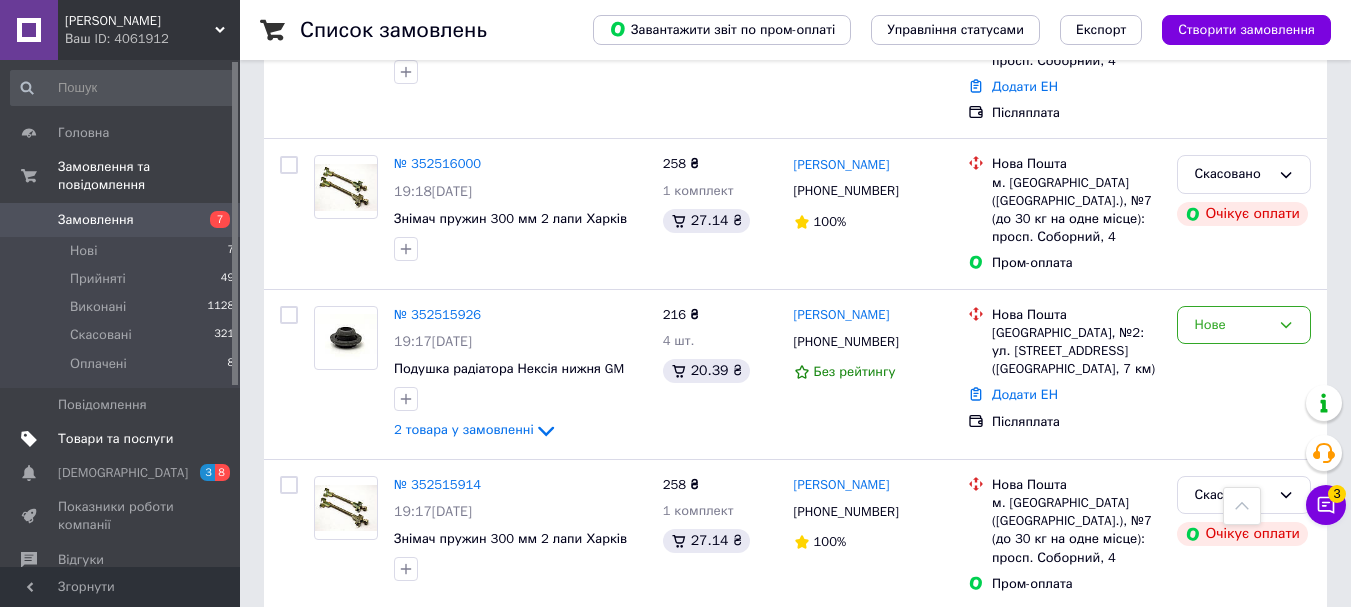 click on "Товари та послуги" at bounding box center [115, 439] 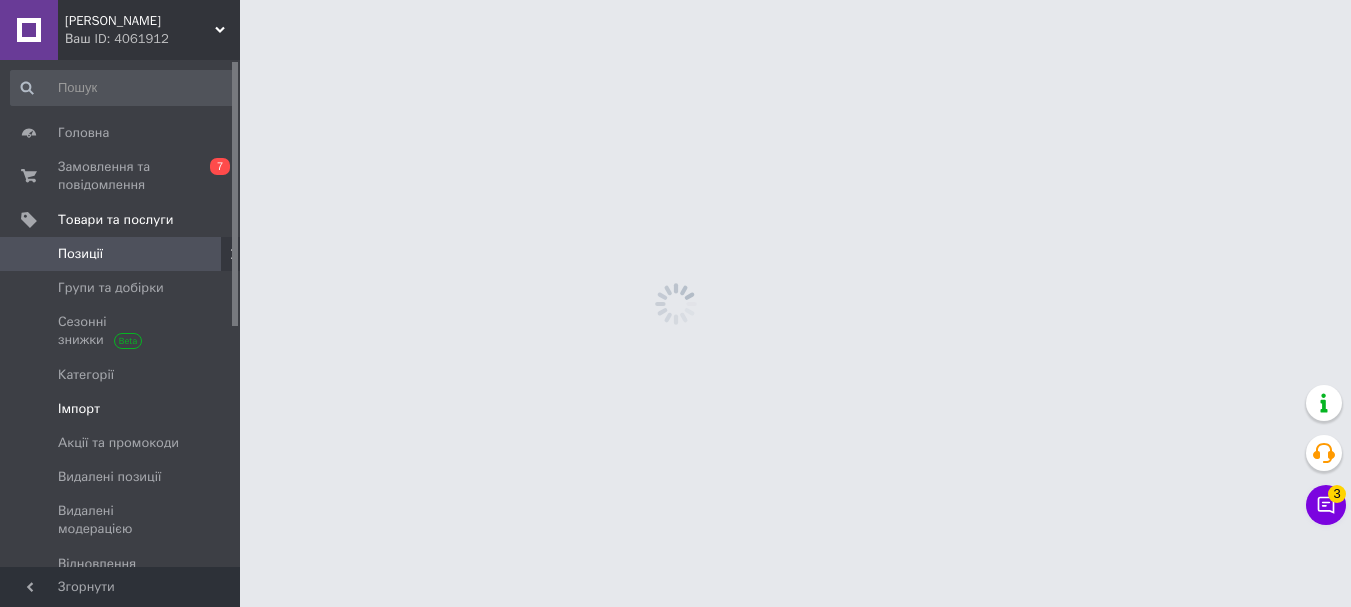 scroll, scrollTop: 0, scrollLeft: 0, axis: both 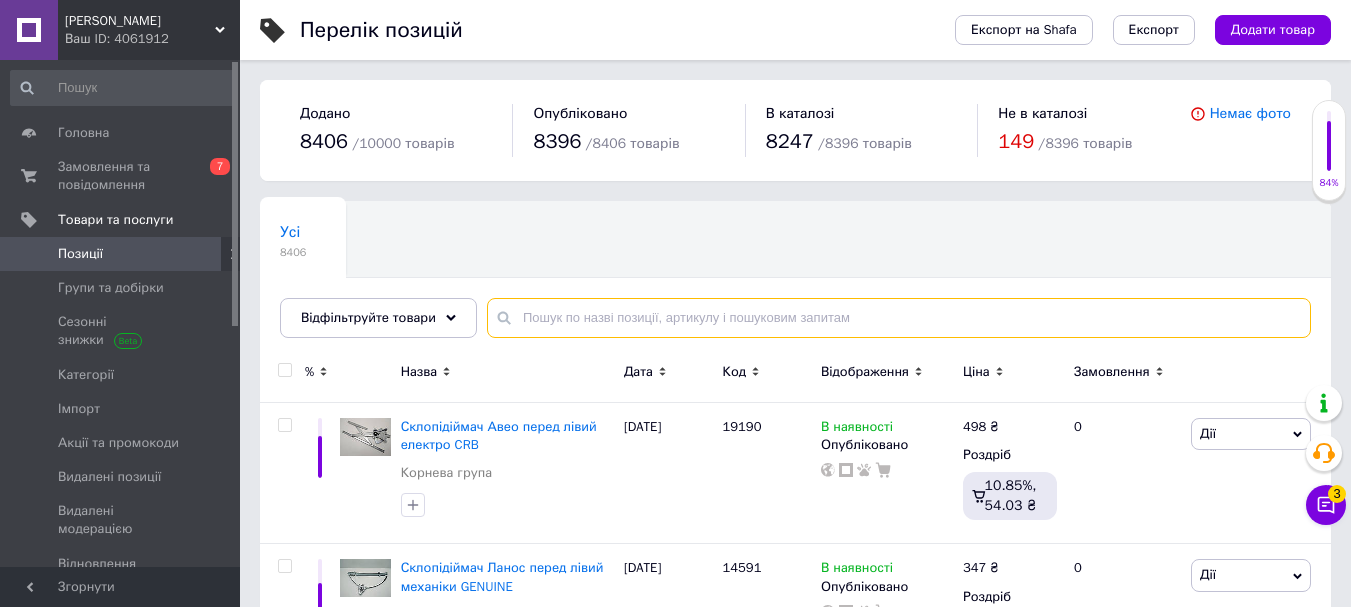 click at bounding box center (899, 318) 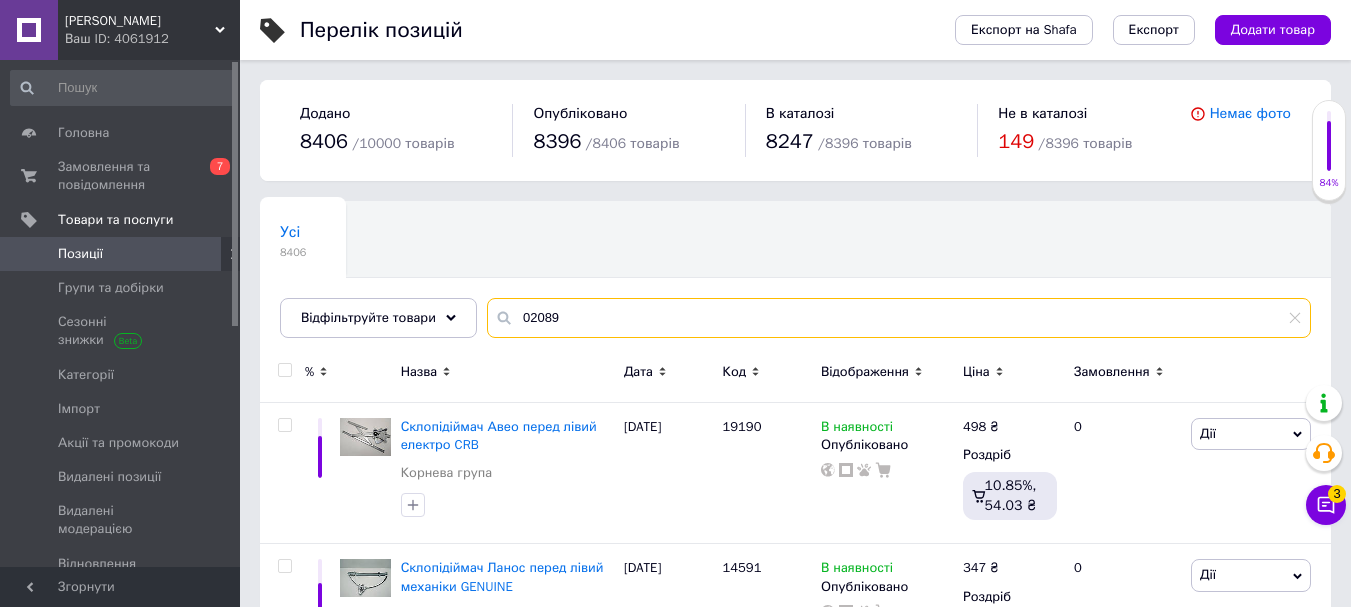 type on "02089" 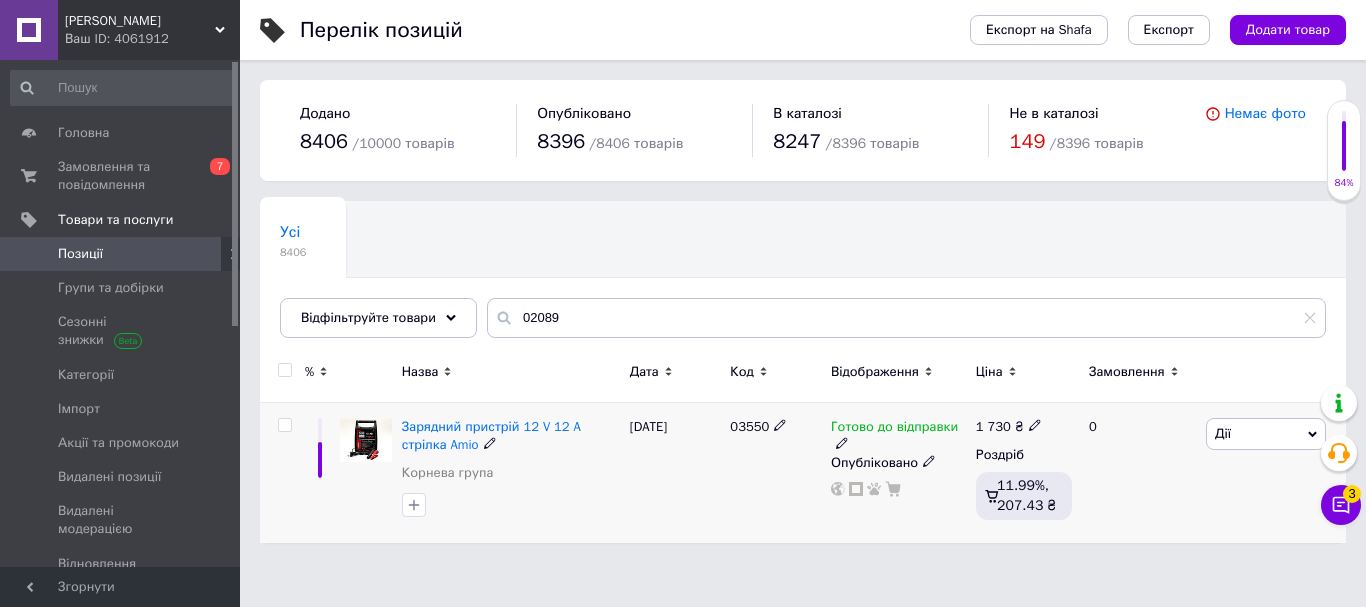 click on "Дії" at bounding box center [1266, 434] 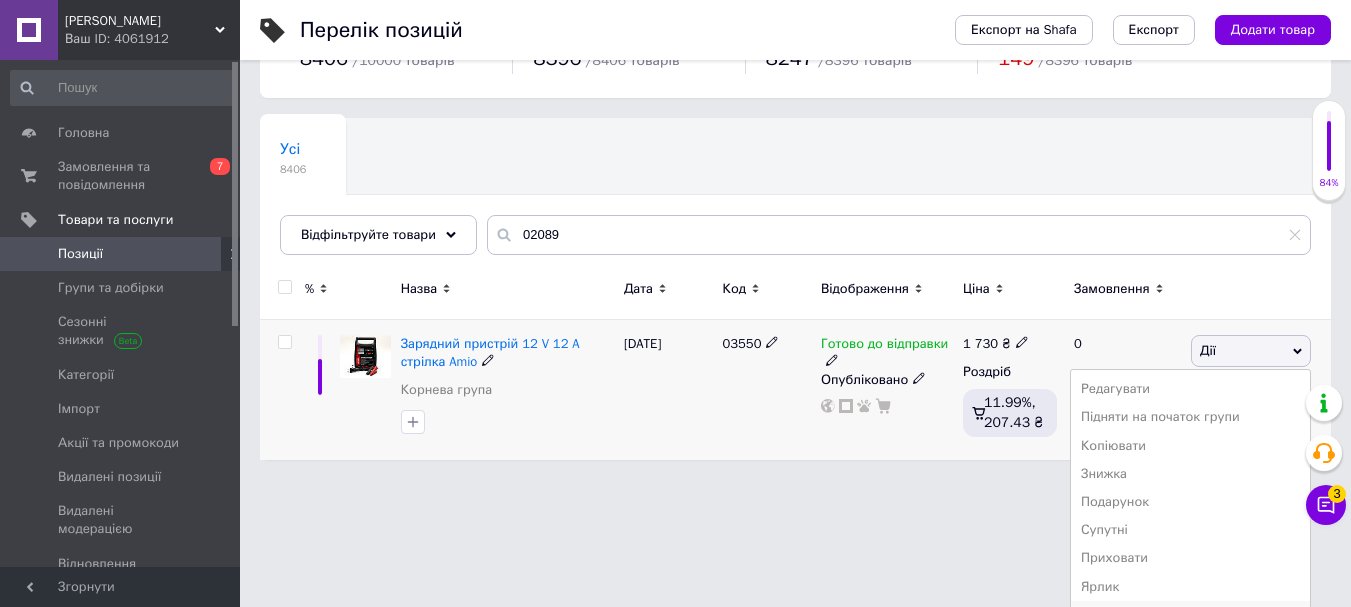 scroll, scrollTop: 167, scrollLeft: 0, axis: vertical 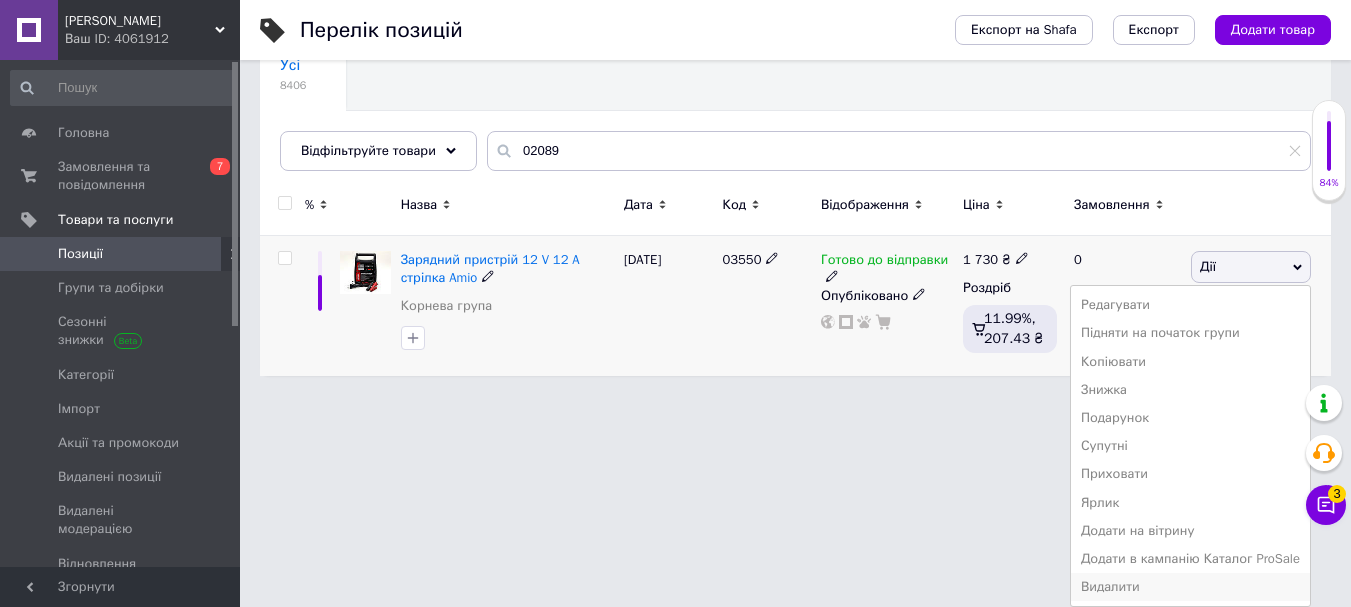 click on "Видалити" at bounding box center [1190, 587] 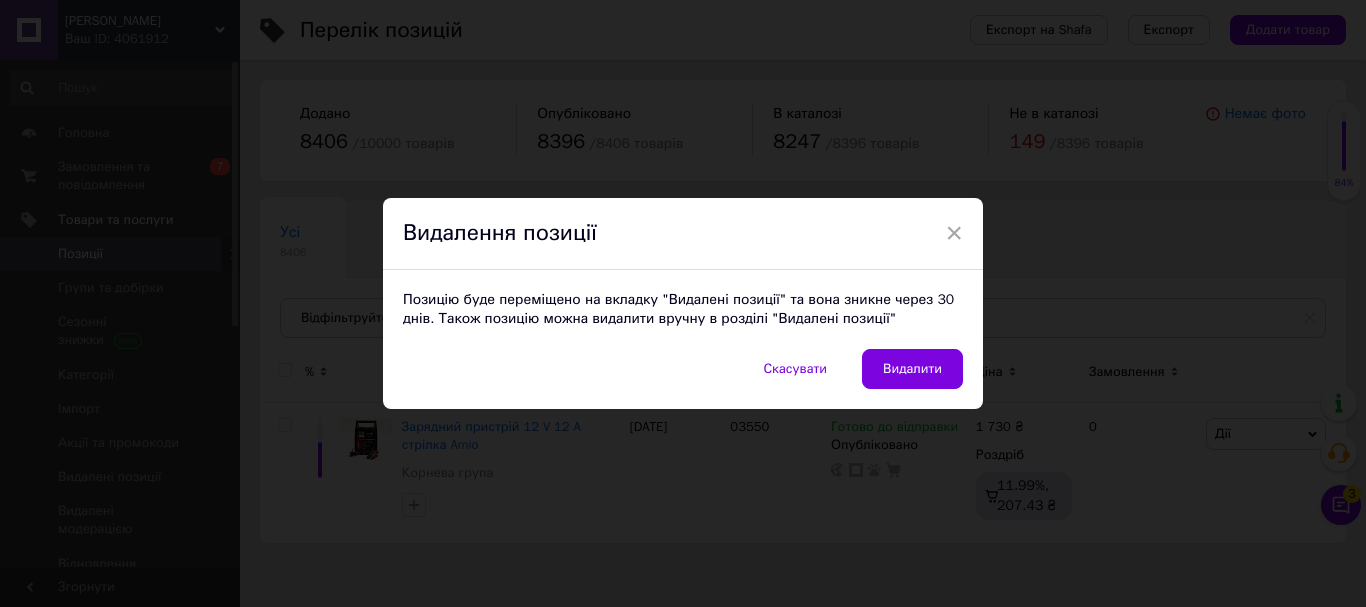 click on "Видалити" at bounding box center (912, 369) 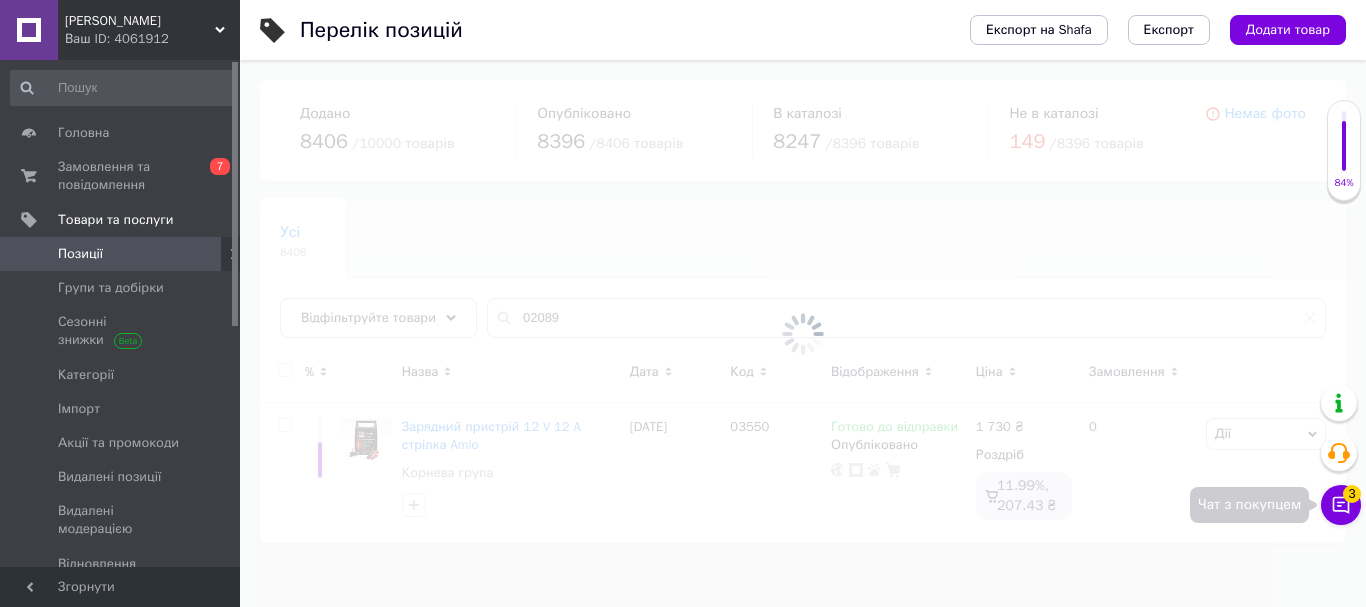 click 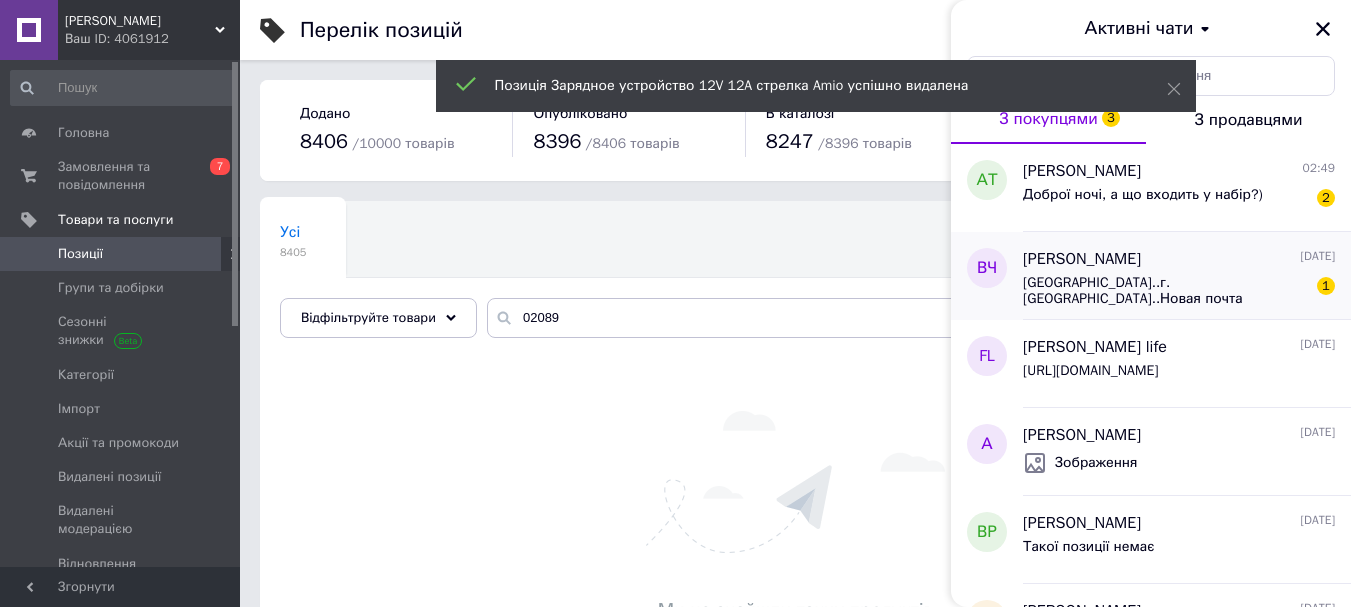 click on "[GEOGRAPHIC_DATA]..г.[GEOGRAPHIC_DATA]..Новая почта 1..Чесниший [PERSON_NAME]....093 396 30 17....[GEOGRAPHIC_DATA]." at bounding box center [1165, 291] 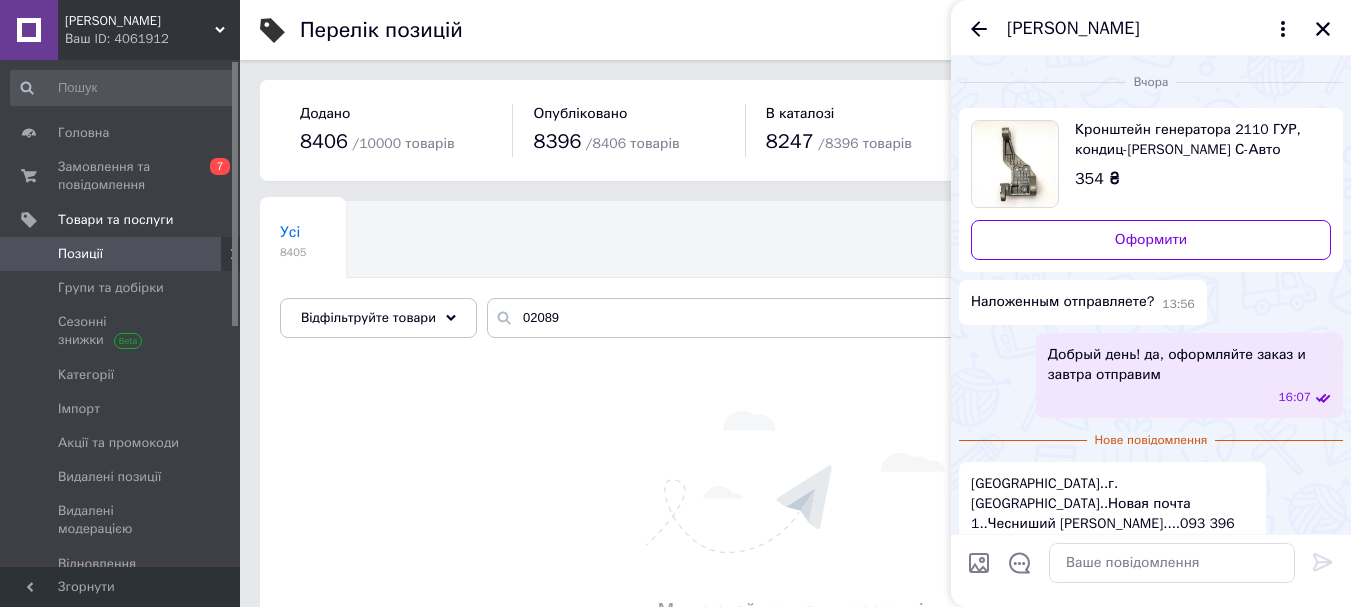 scroll, scrollTop: 41, scrollLeft: 0, axis: vertical 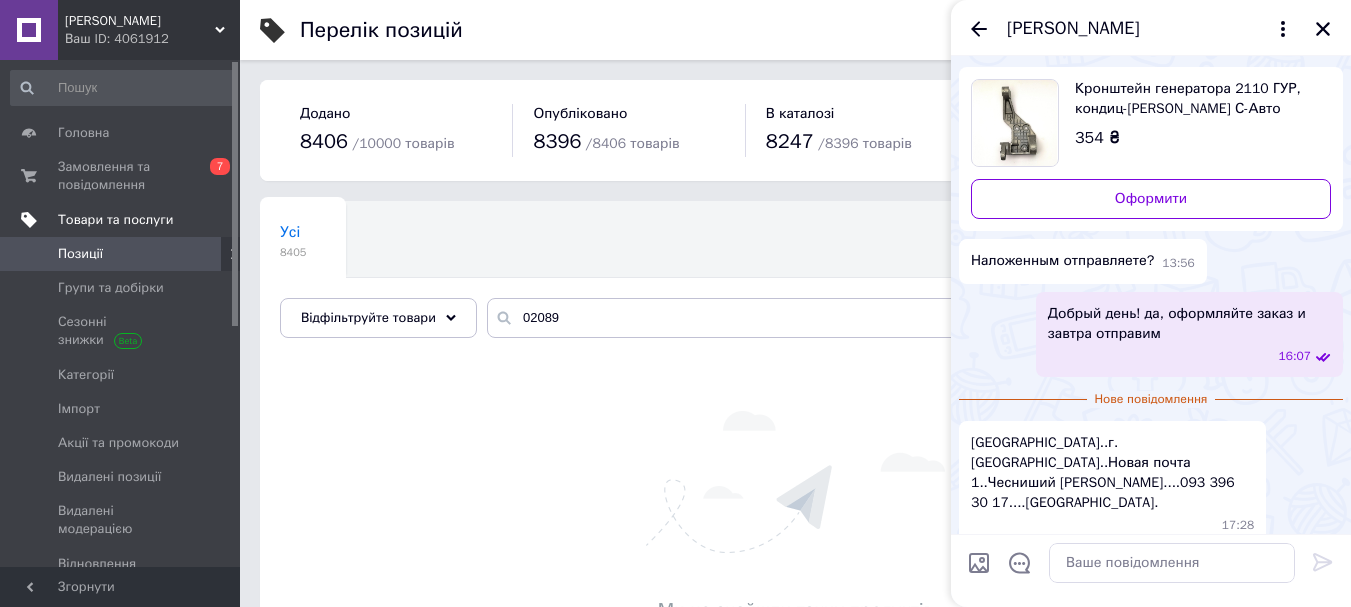 click on "Товари та послуги" at bounding box center [115, 220] 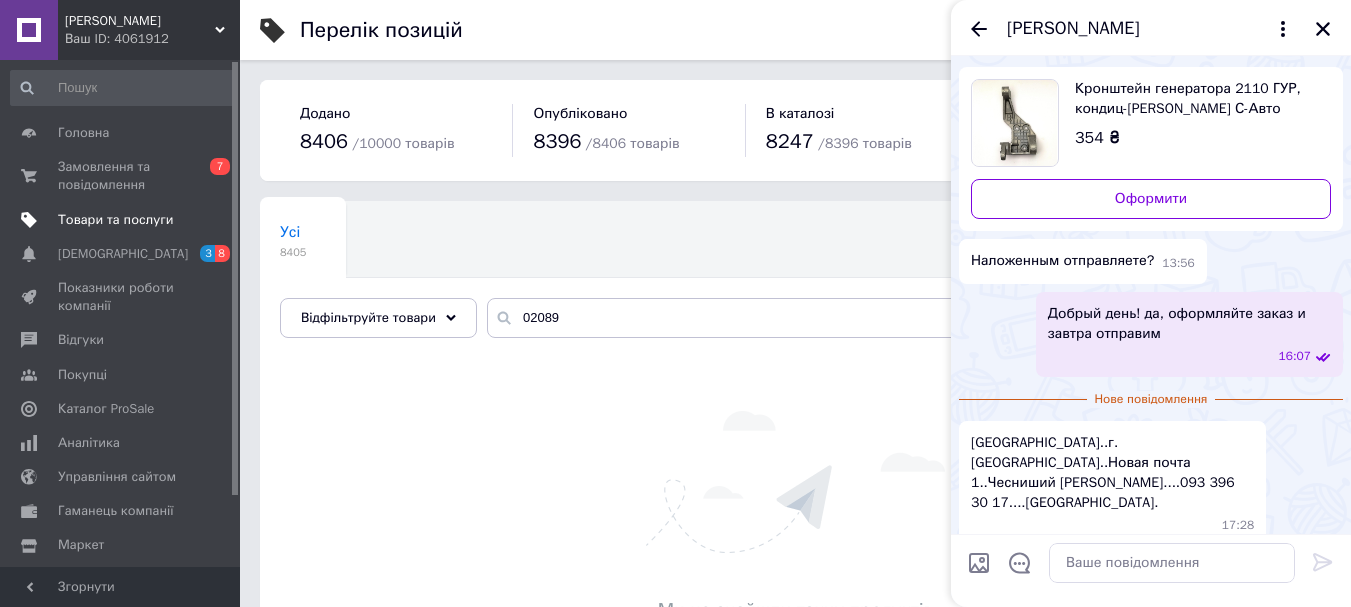 click on "Товари та послуги" at bounding box center [115, 220] 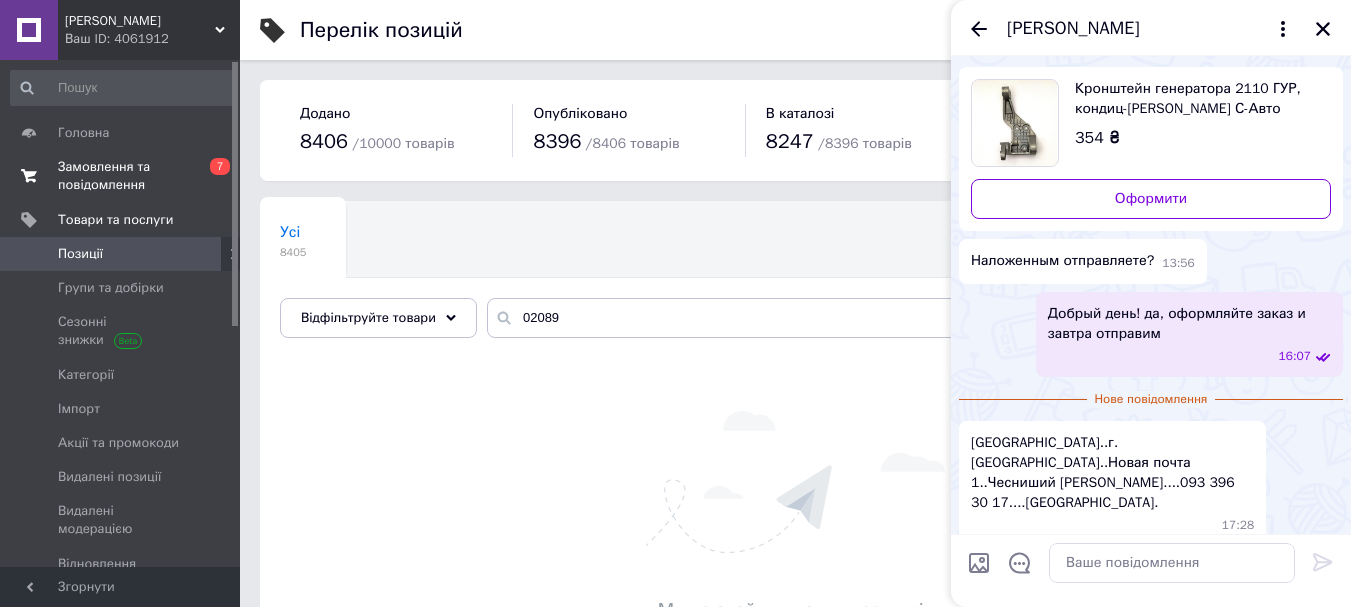 click on "Замовлення та повідомлення" at bounding box center [121, 176] 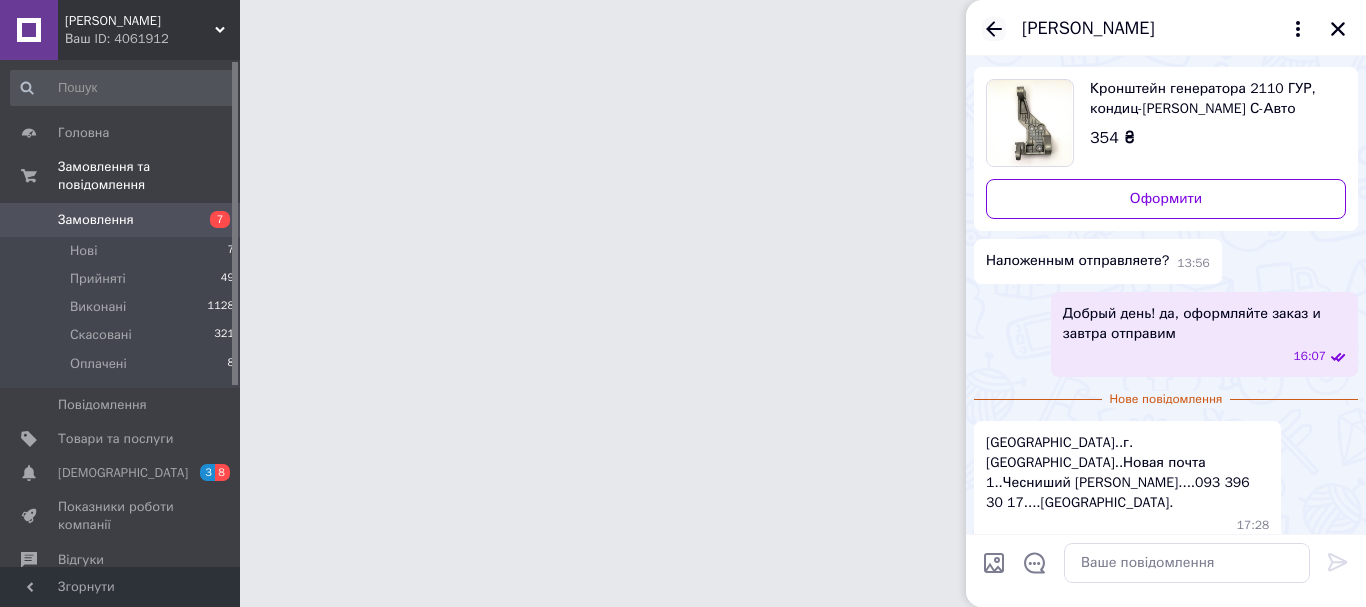 click 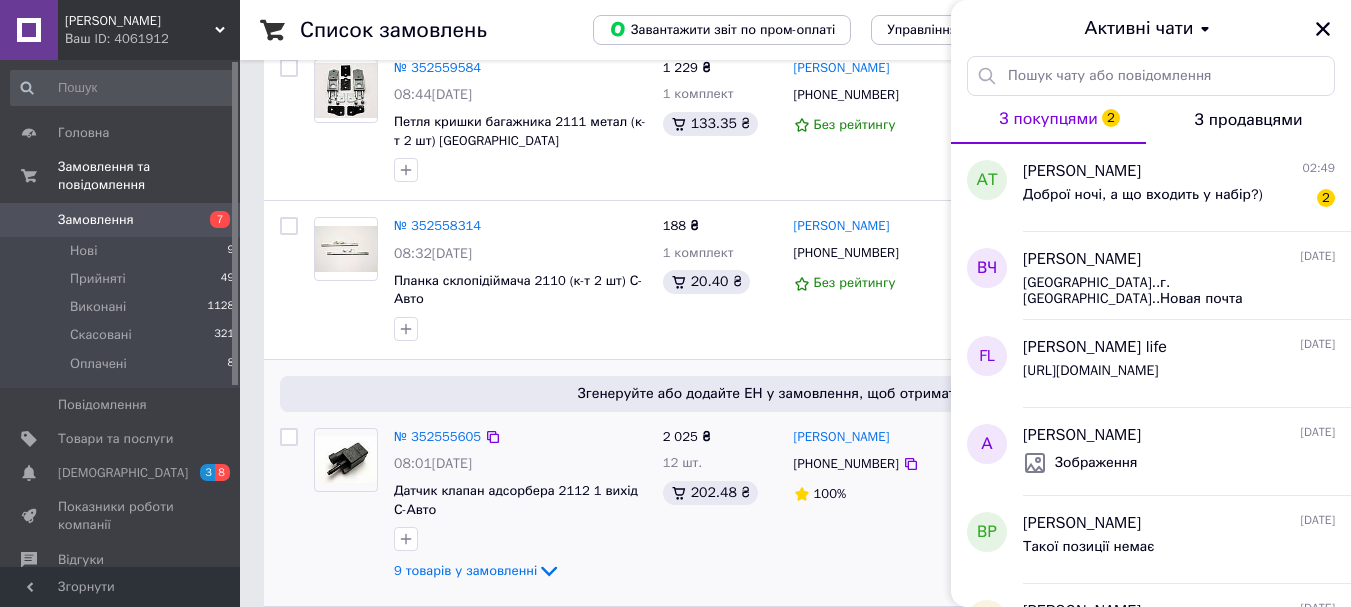 scroll, scrollTop: 0, scrollLeft: 0, axis: both 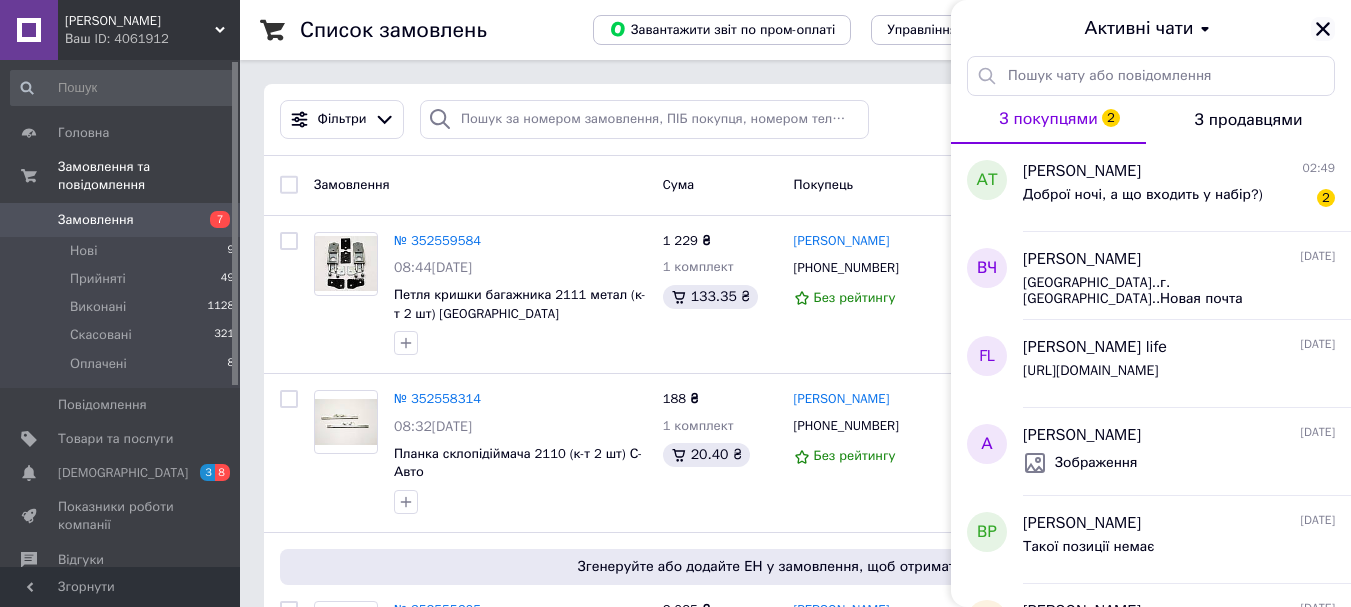 click 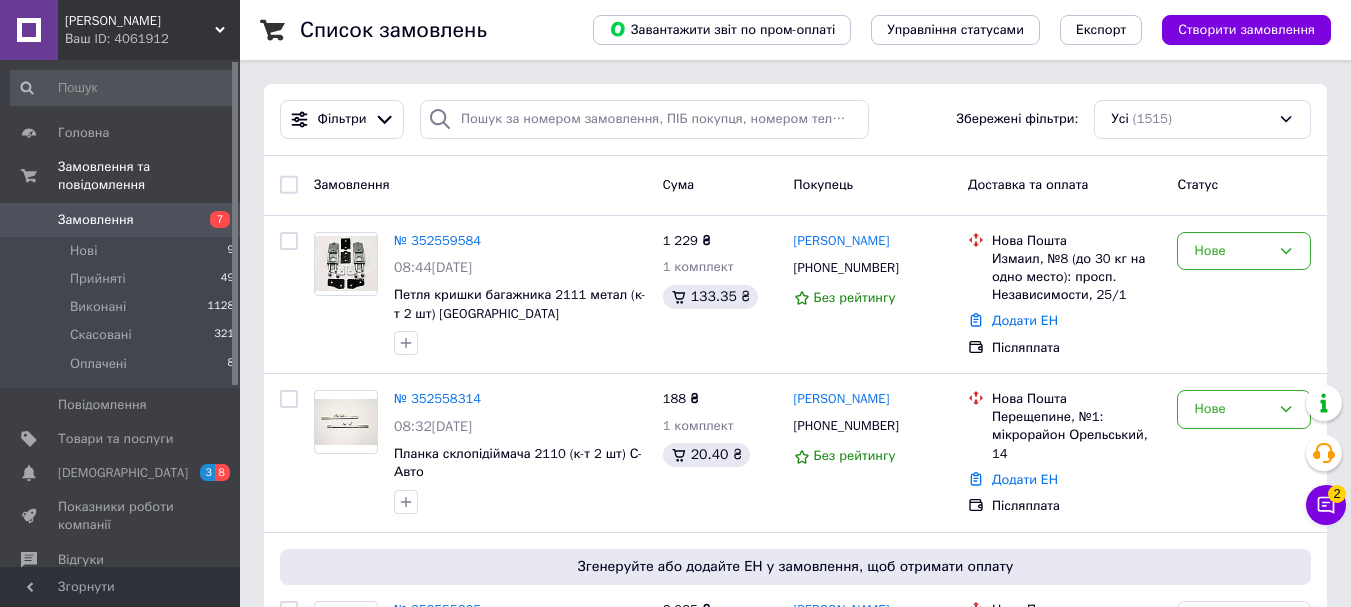 click on "Замовлення" at bounding box center [96, 220] 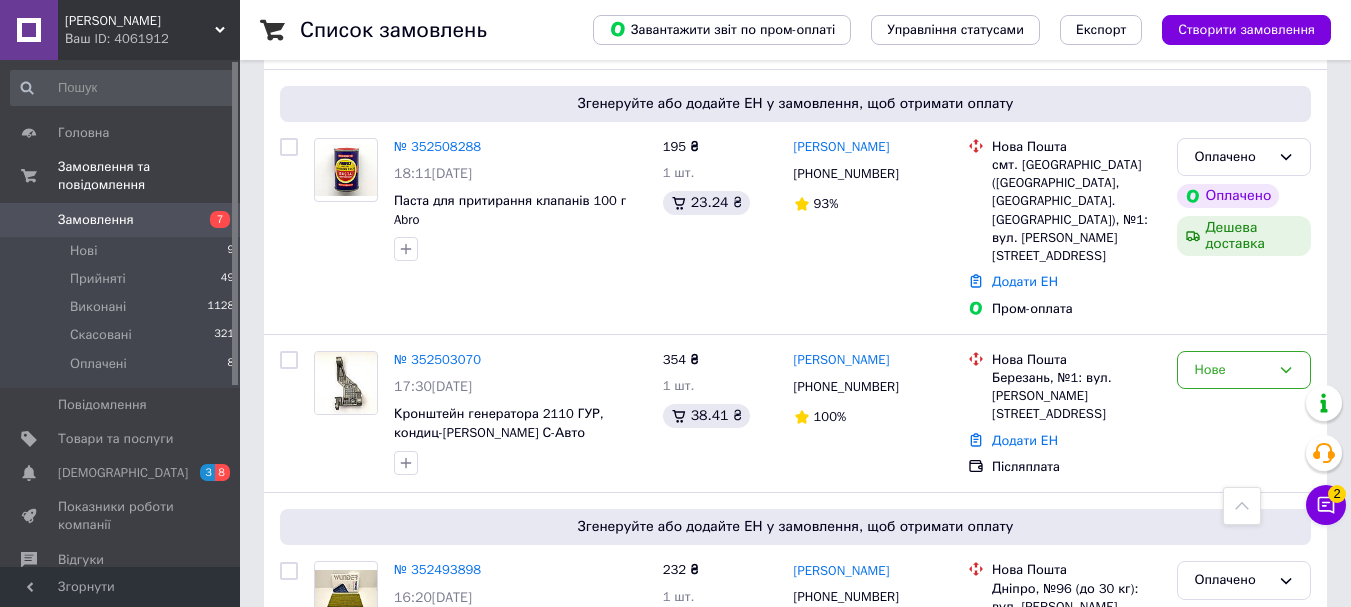 scroll, scrollTop: 2800, scrollLeft: 0, axis: vertical 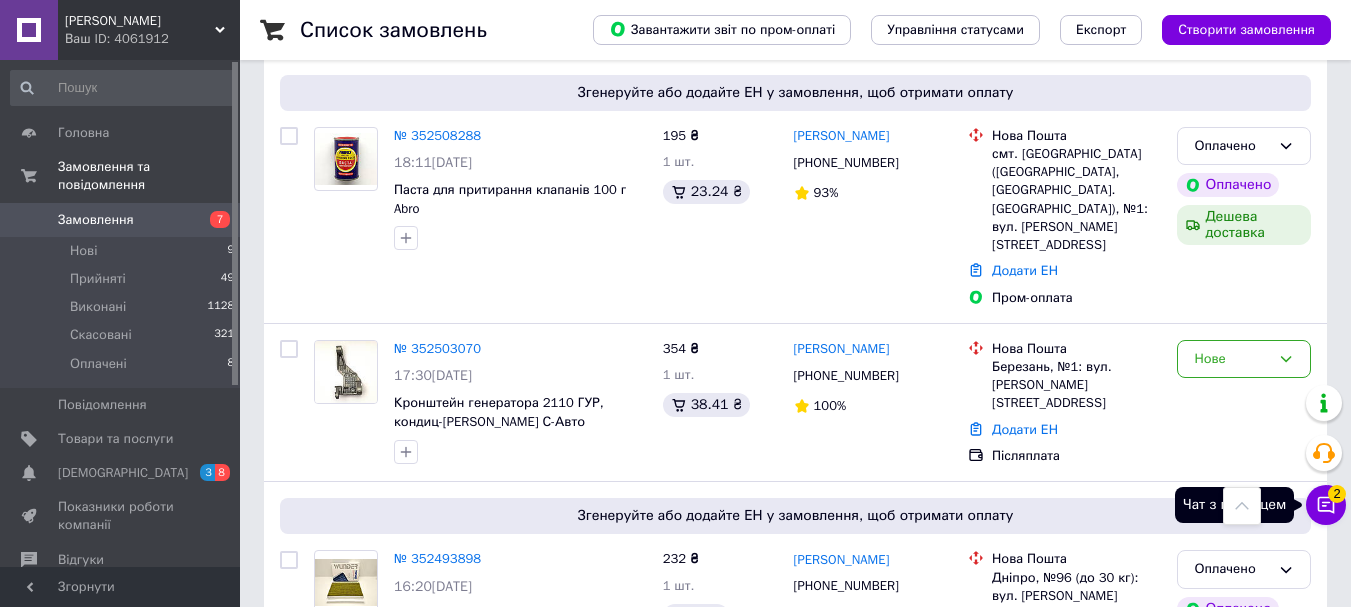 click 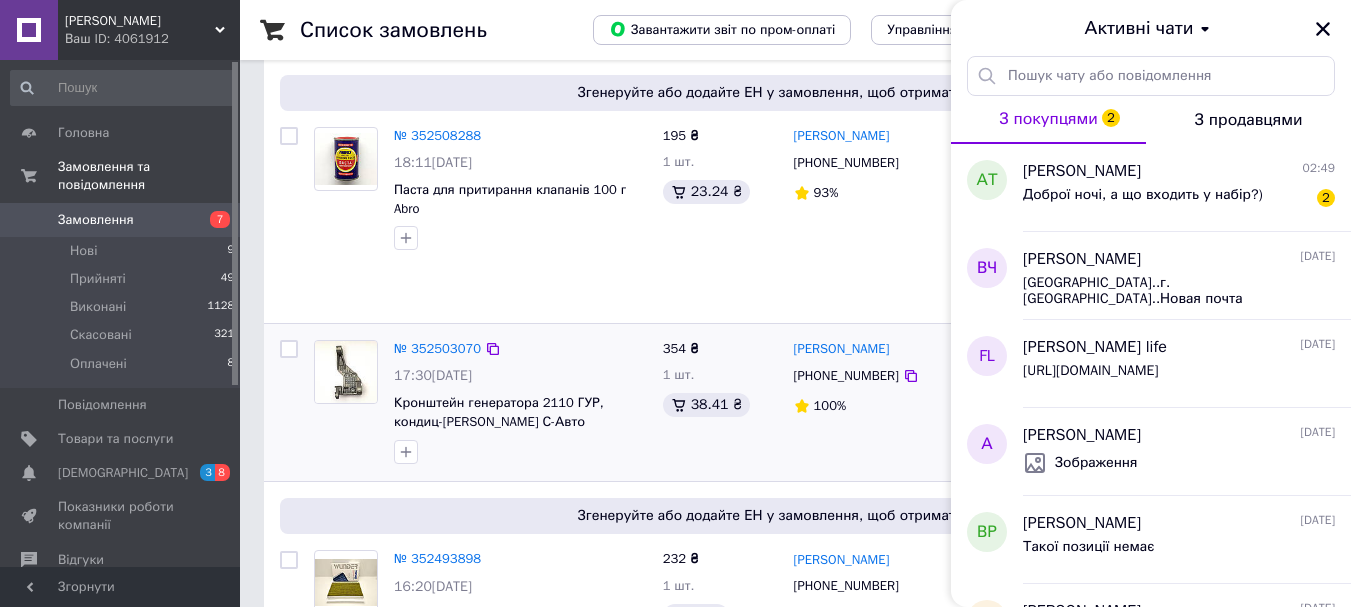 click on "[PERSON_NAME] [PHONE_NUMBER] 100%" at bounding box center (873, 403) 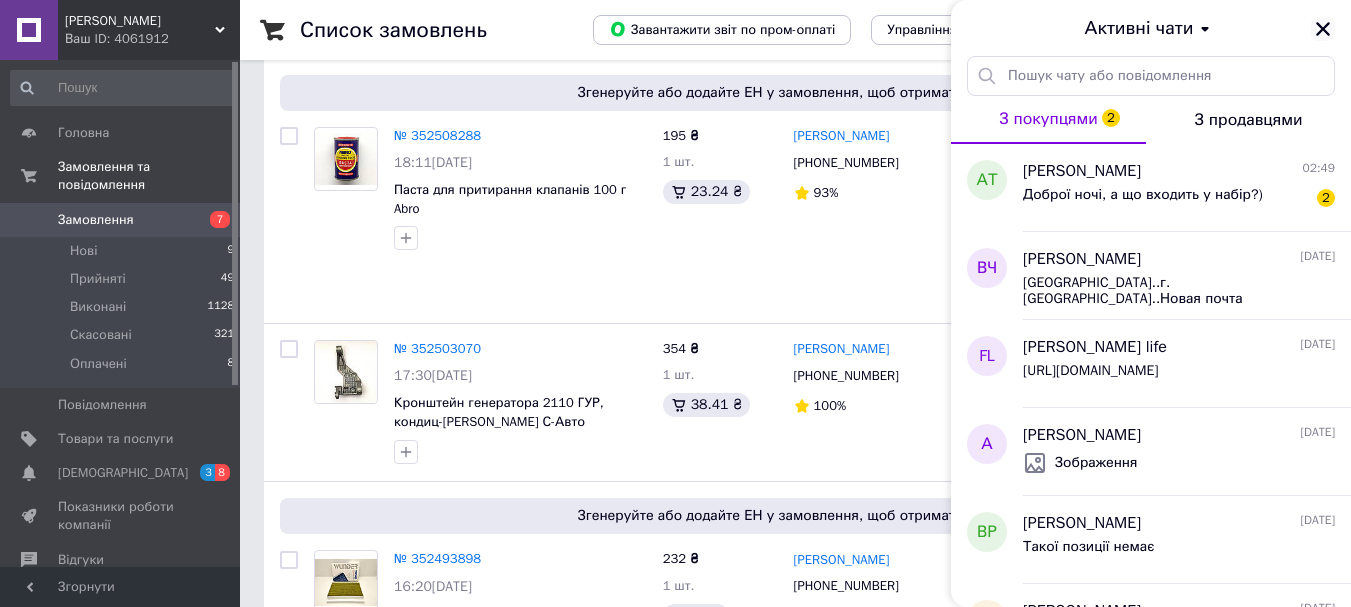 click 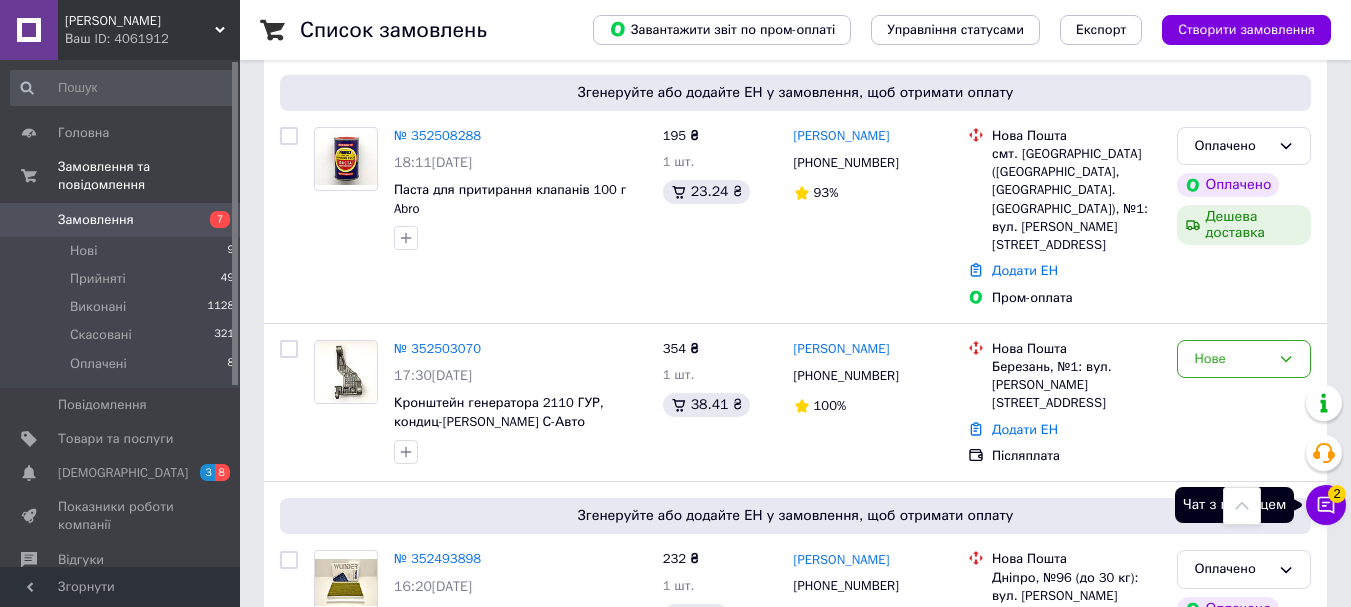 click on "Чат з покупцем 2" at bounding box center (1326, 505) 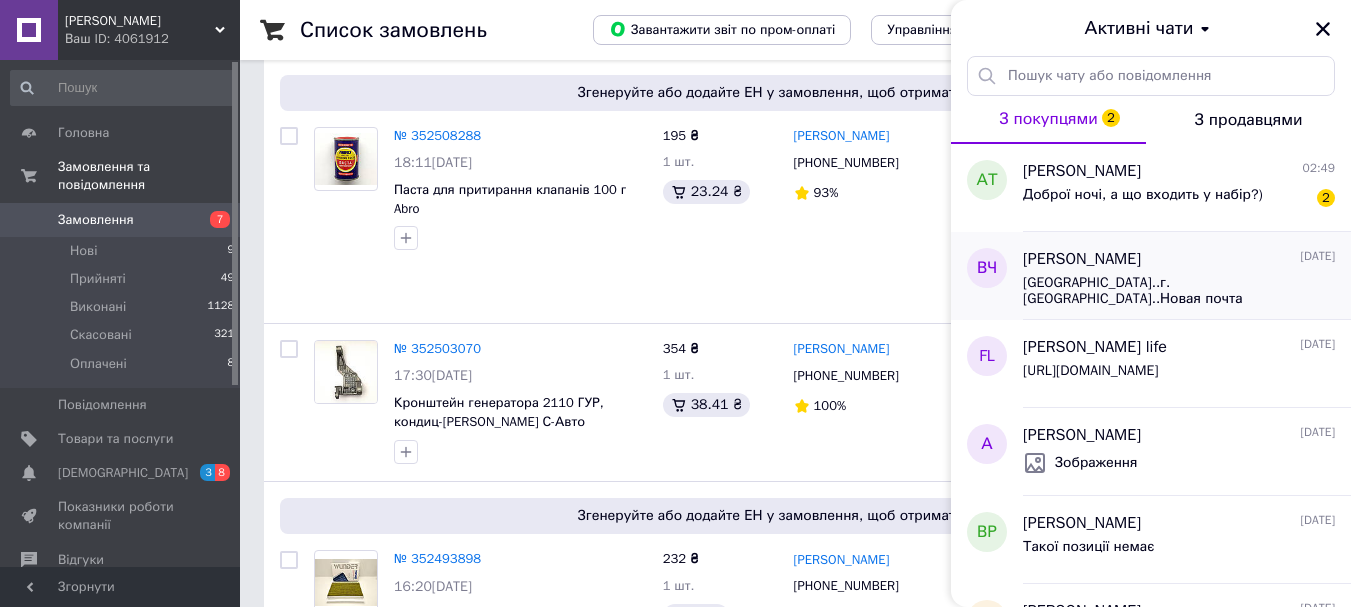 click on "[GEOGRAPHIC_DATA]..г.[GEOGRAPHIC_DATA]..Новая почта 1..Чесниший [PERSON_NAME]....093 396 30 17....[GEOGRAPHIC_DATA]." at bounding box center (1165, 291) 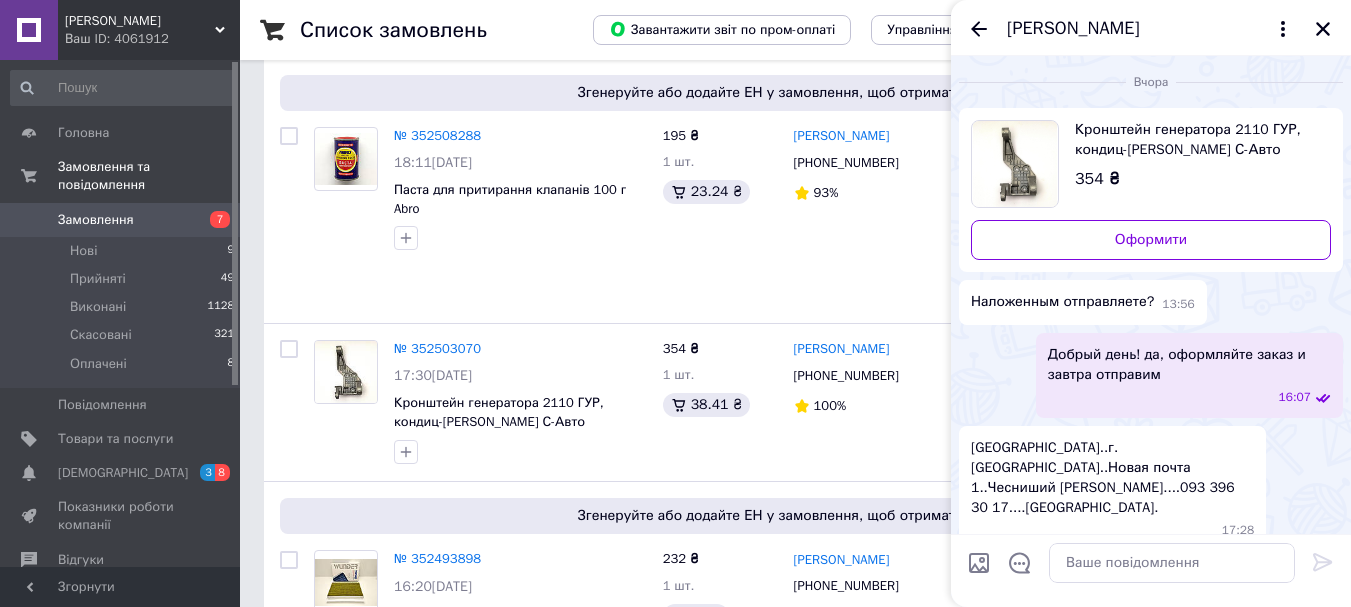 scroll, scrollTop: 5, scrollLeft: 0, axis: vertical 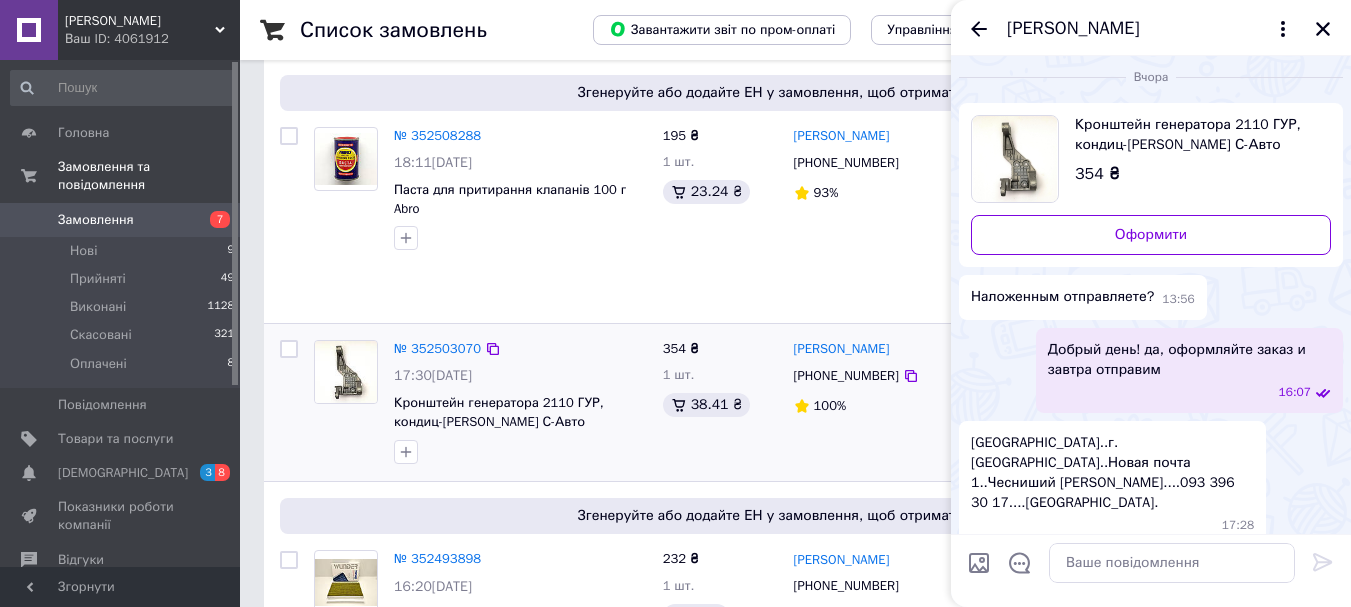 click on "[PERSON_NAME] [PHONE_NUMBER] 100%" at bounding box center [873, 403] 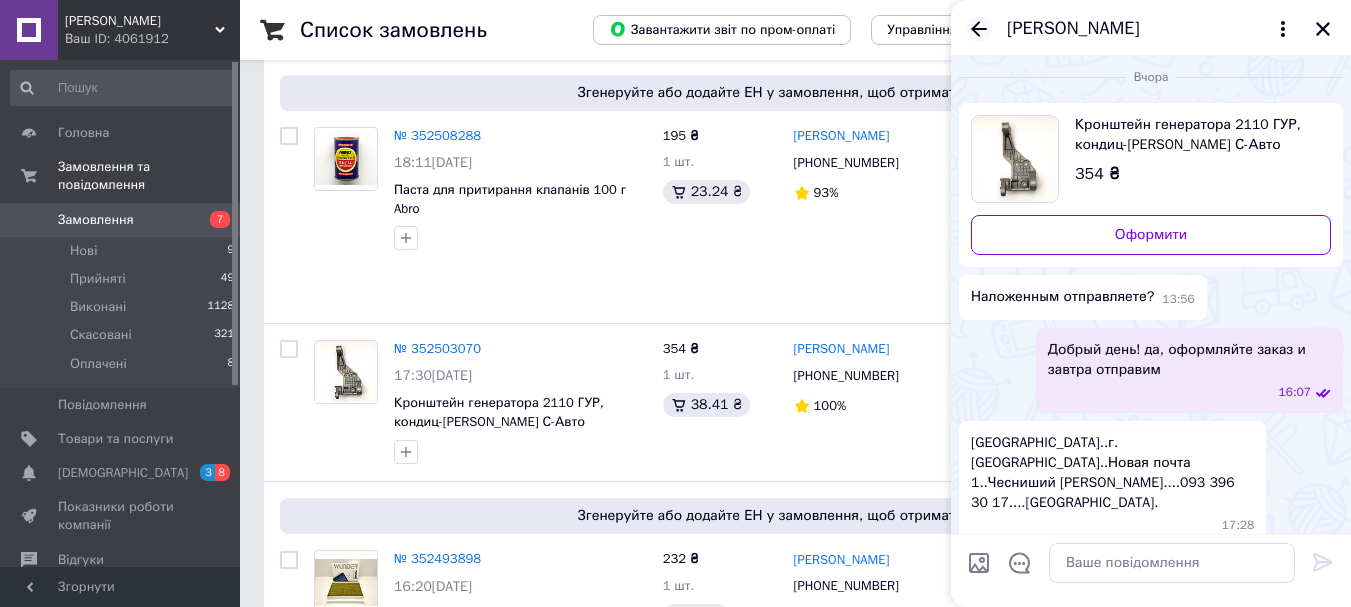 click 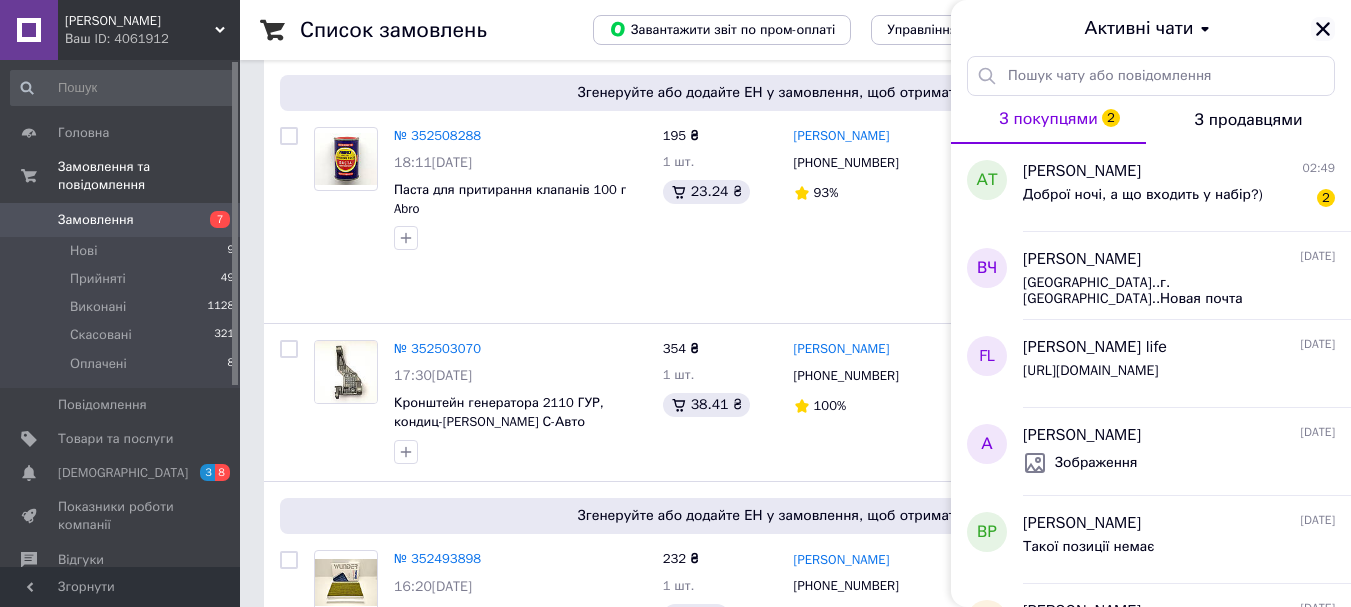 click 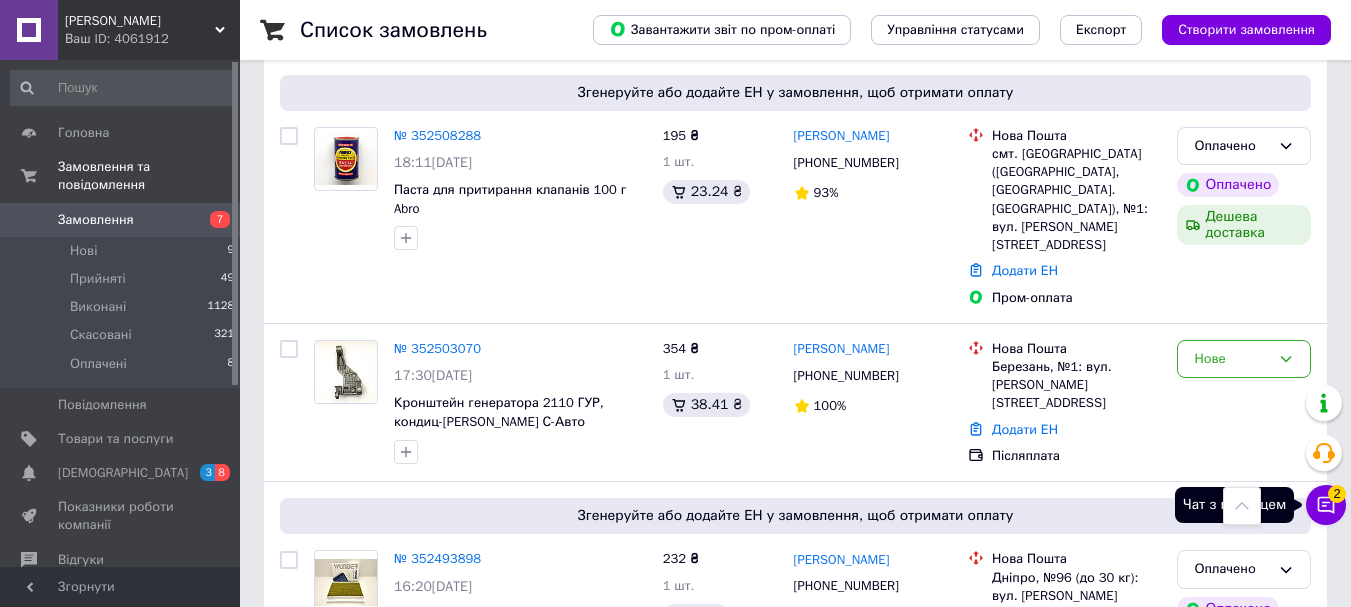 click on "Чат з покупцем 2" at bounding box center [1326, 505] 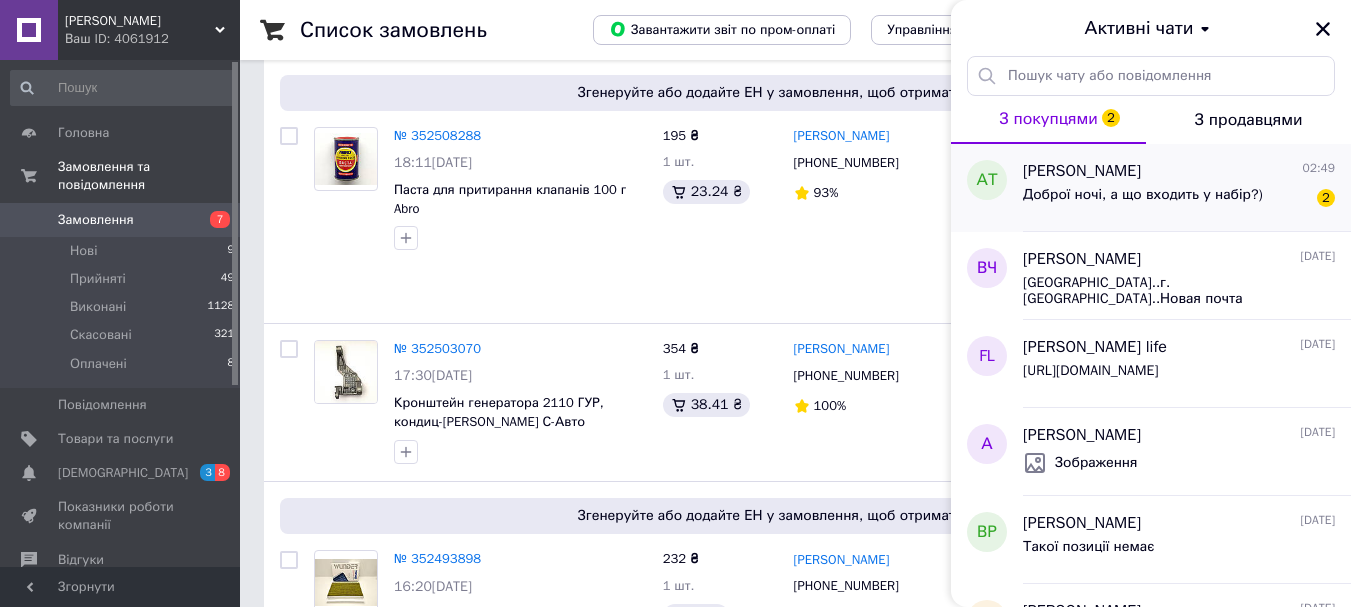 click on "Доброї ночі, а що входить у набір?)" at bounding box center (1143, 201) 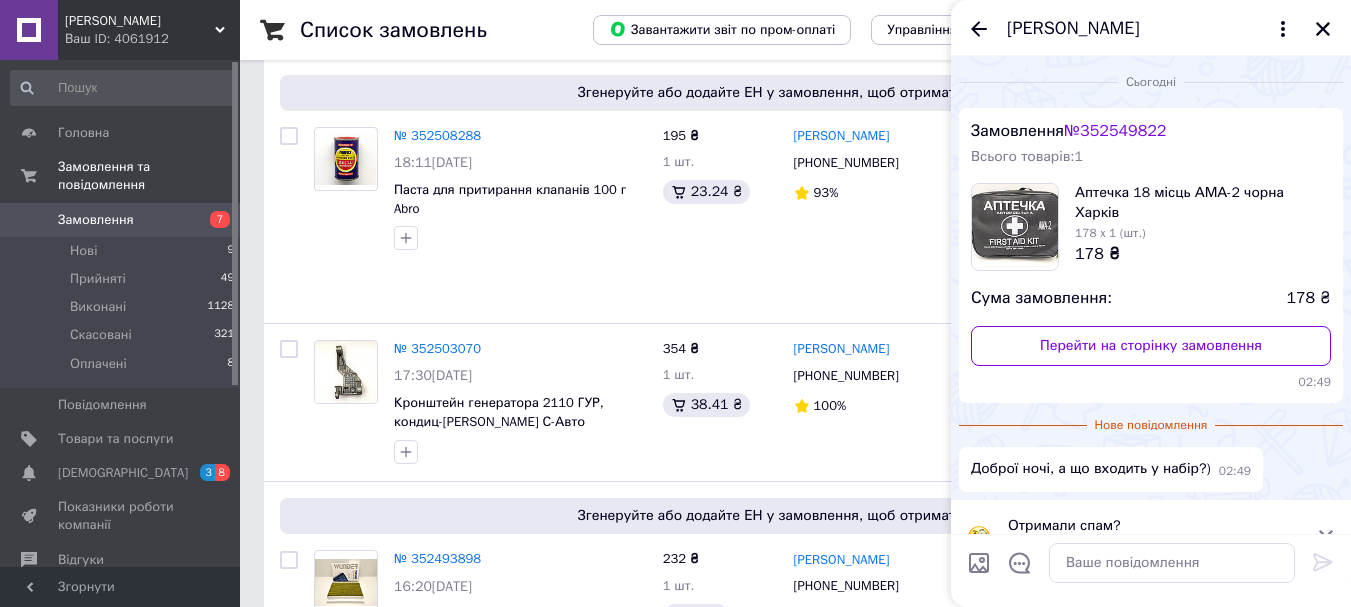 scroll, scrollTop: 39, scrollLeft: 0, axis: vertical 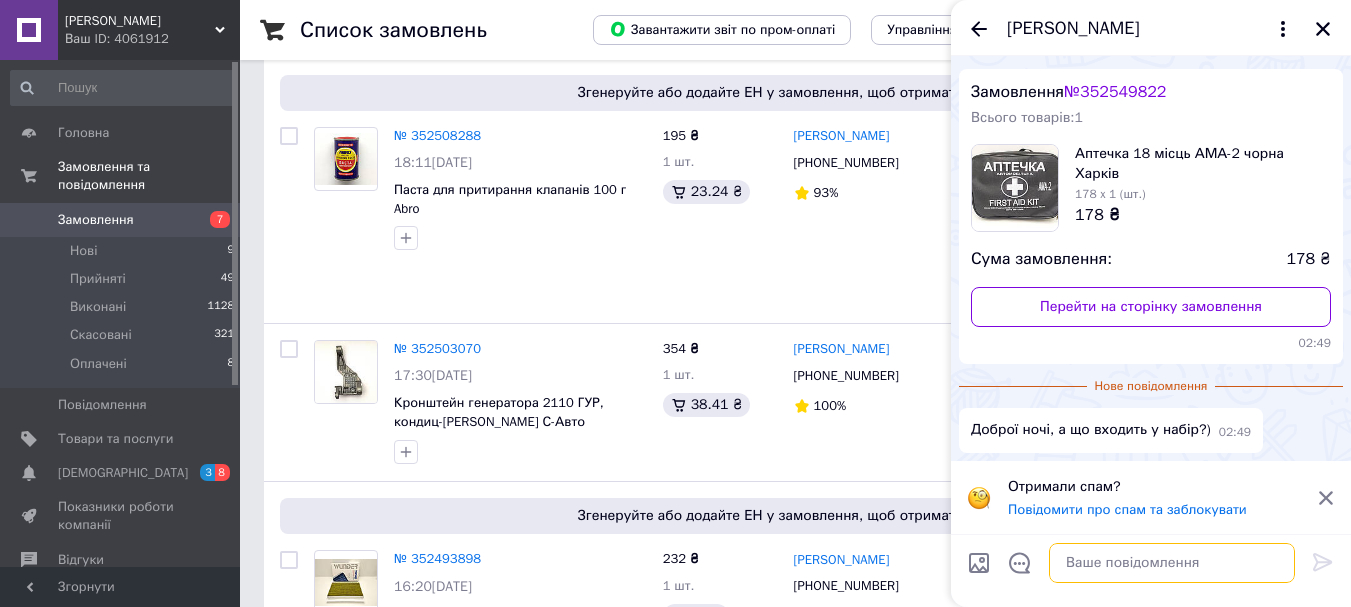 click at bounding box center (1172, 563) 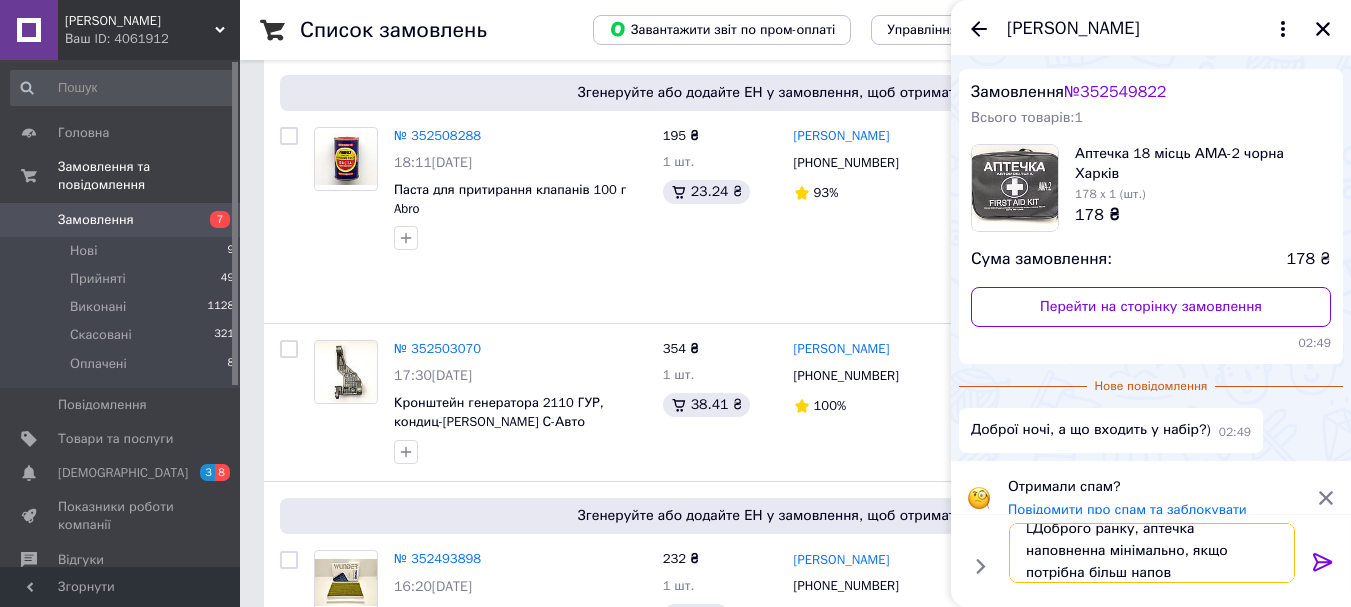 scroll, scrollTop: 2, scrollLeft: 0, axis: vertical 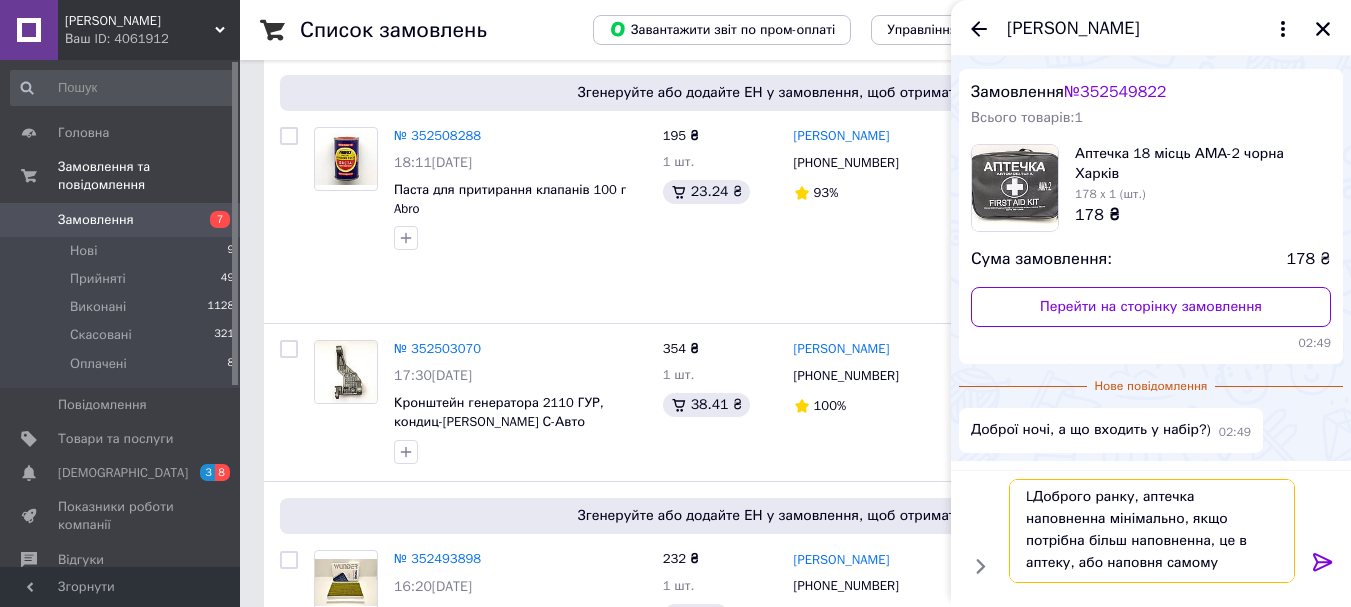 click on "LДоброго ранку, аптечка наповненна мінімально, якщо потрібна більш наповненна, це в аптеку, або наповня самому" at bounding box center (1152, 531) 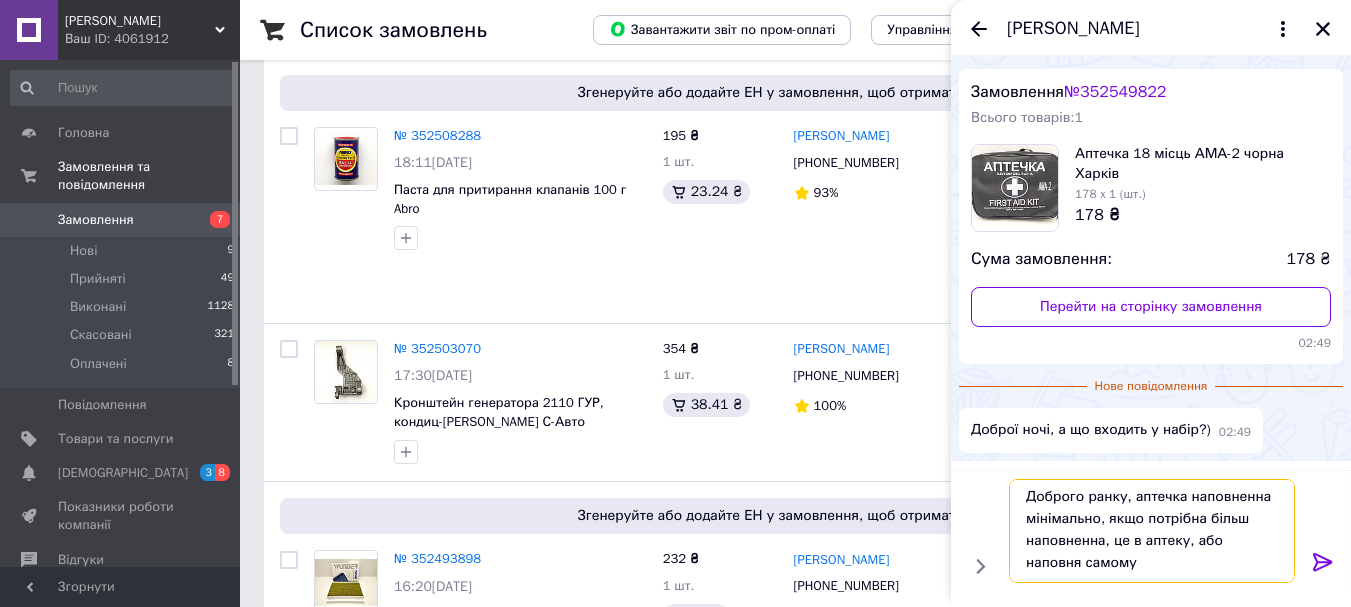 drag, startPoint x: 1271, startPoint y: 547, endPoint x: 1293, endPoint y: 577, distance: 37.202152 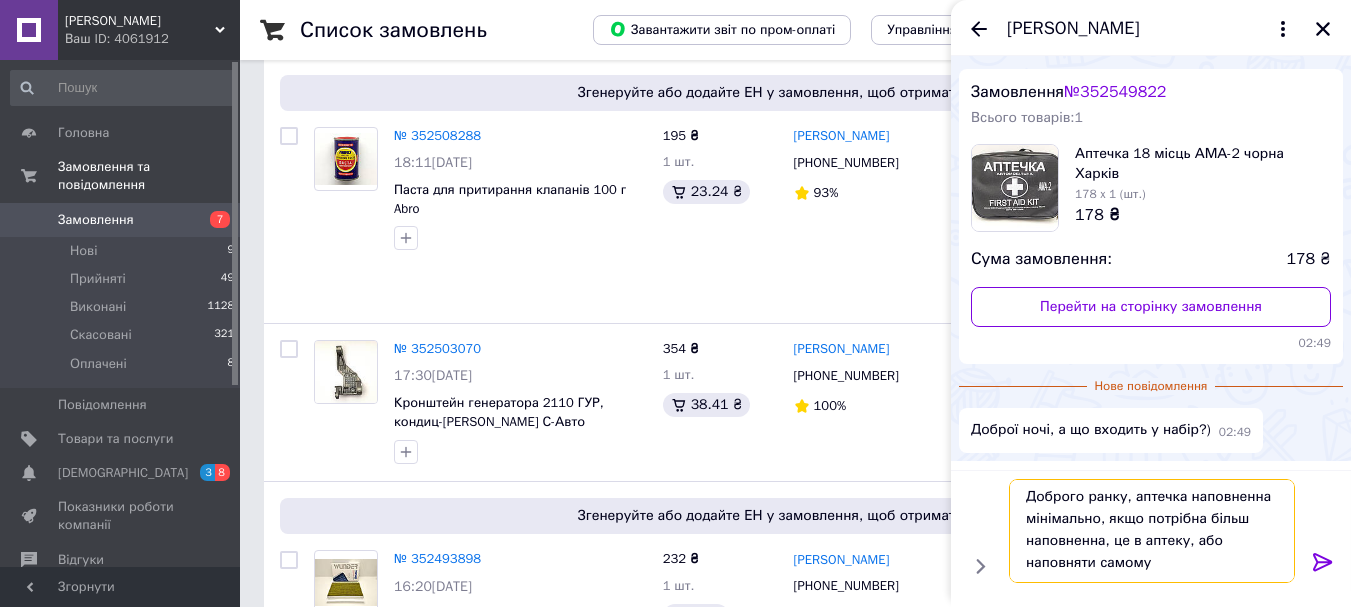 click on "Доброго ранку, аптечка наповненна мінімально, якщо потрібна більш наповненна, це в аптеку, або наповняти самому" at bounding box center (1152, 531) 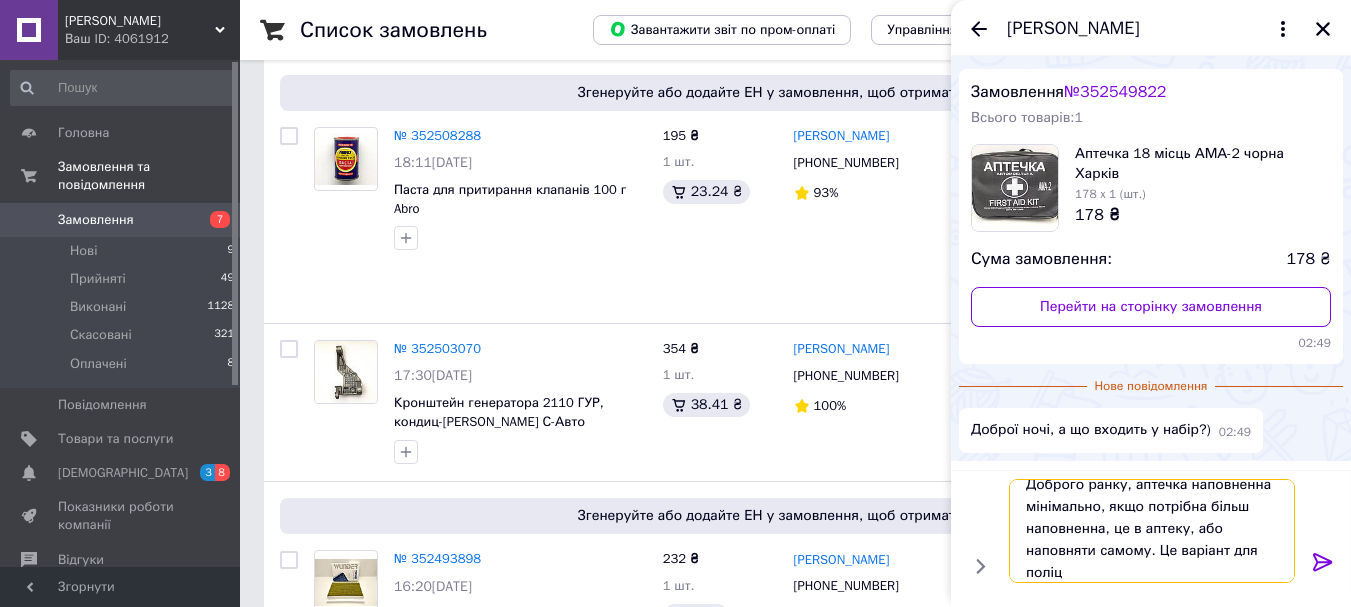 scroll, scrollTop: 2, scrollLeft: 0, axis: vertical 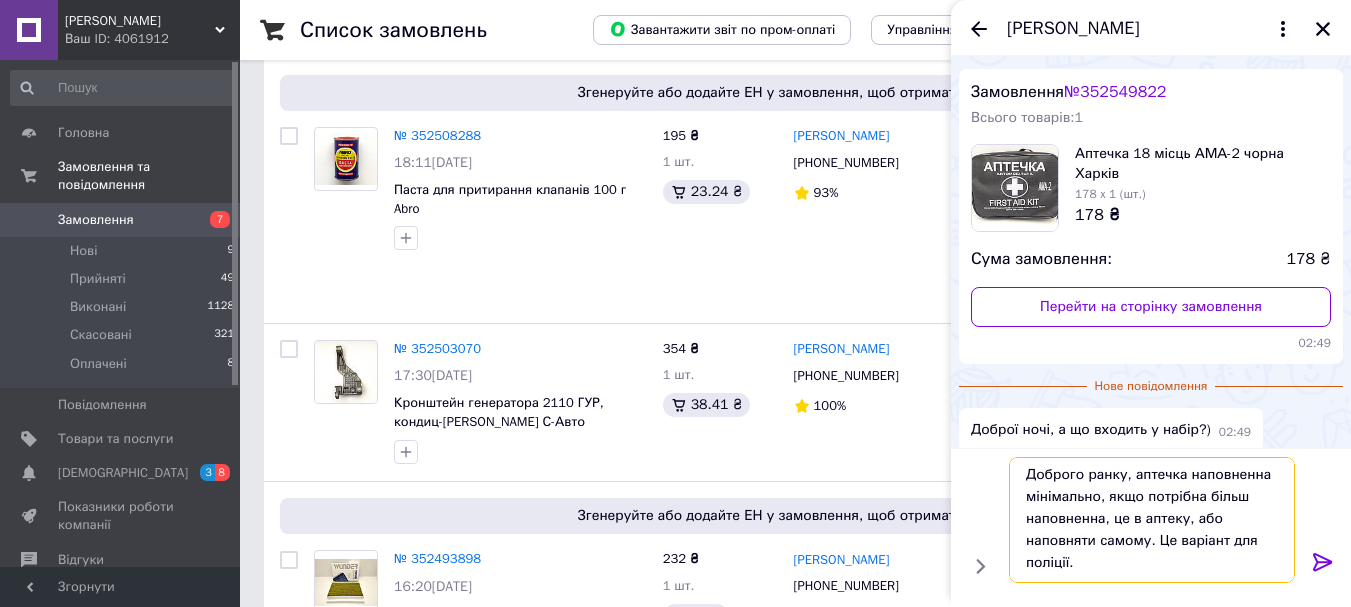 type on "Доброго ранку, аптечка наповненна мінімально, якщо потрібна більш наповненна, це в аптеку, або наповняти самому. Це варіант для поліції." 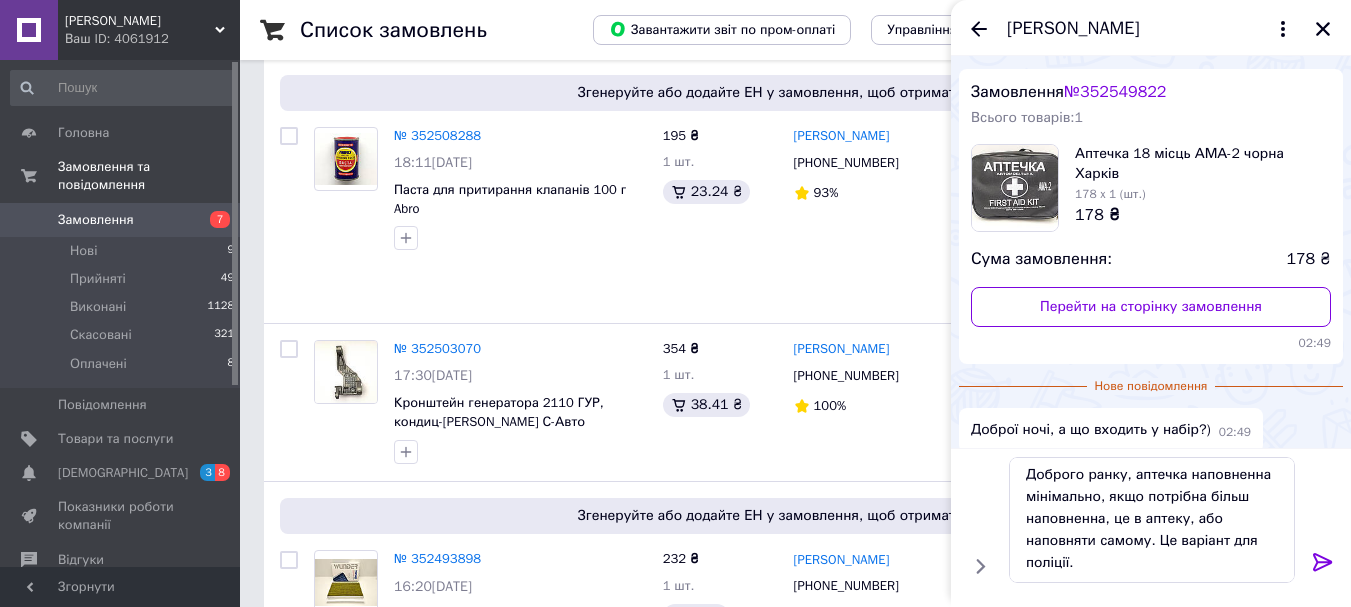 click 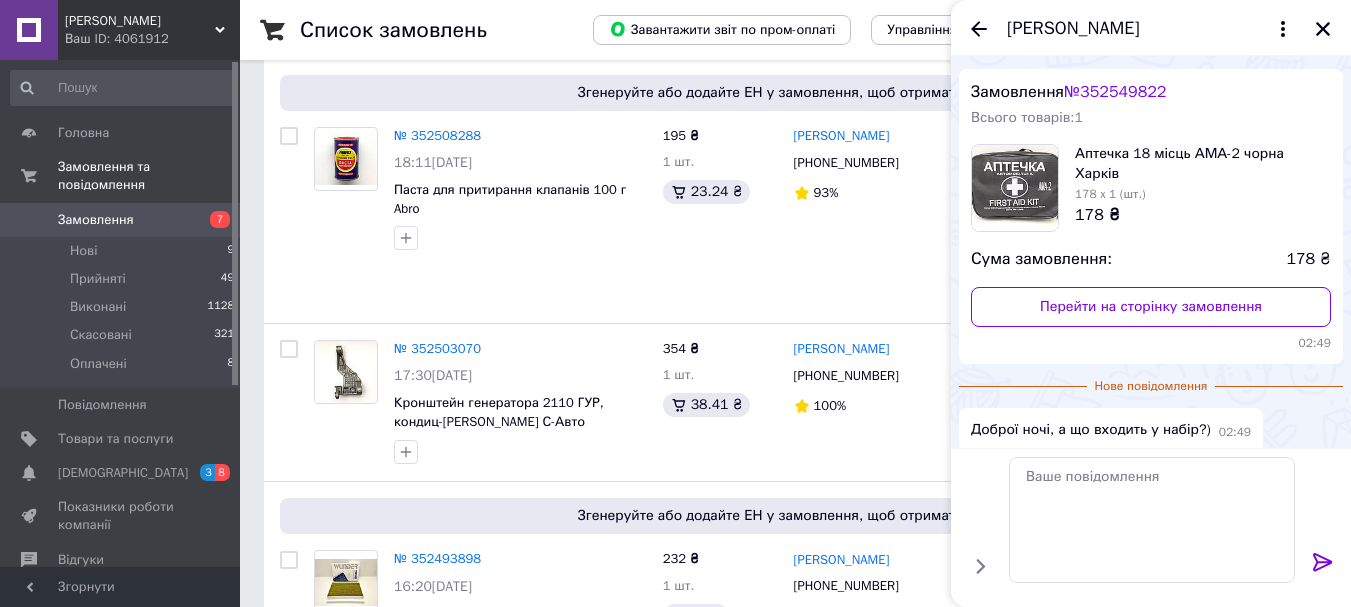 scroll, scrollTop: 0, scrollLeft: 0, axis: both 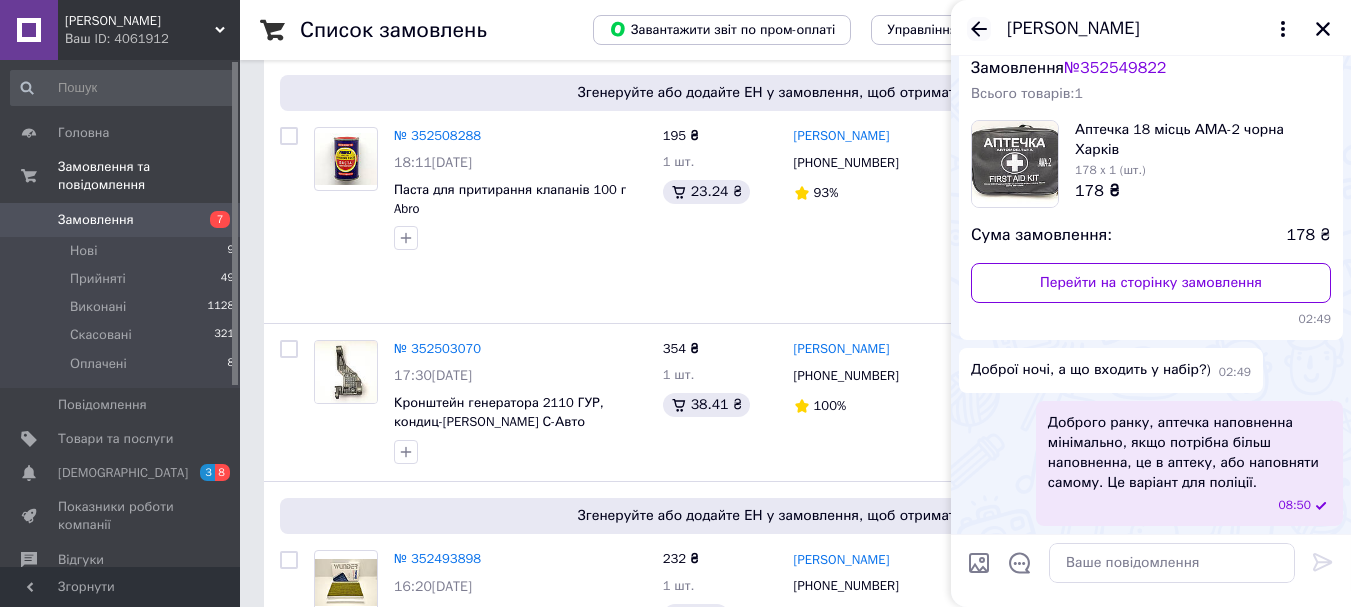click 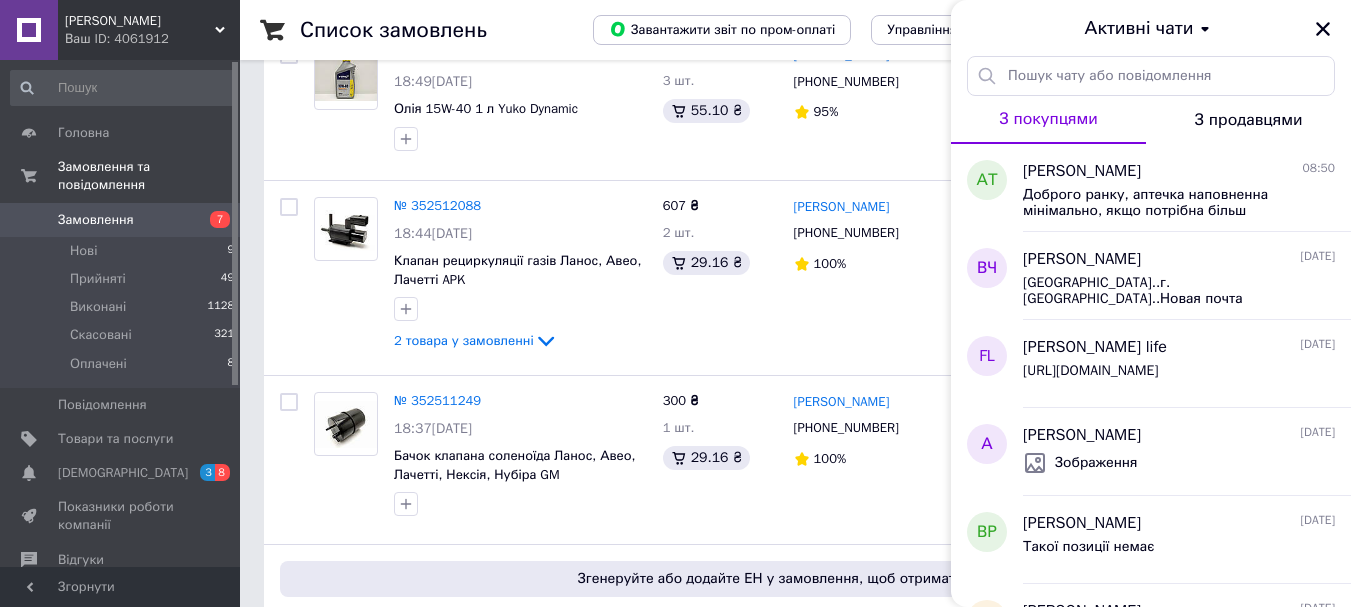 scroll, scrollTop: 1700, scrollLeft: 0, axis: vertical 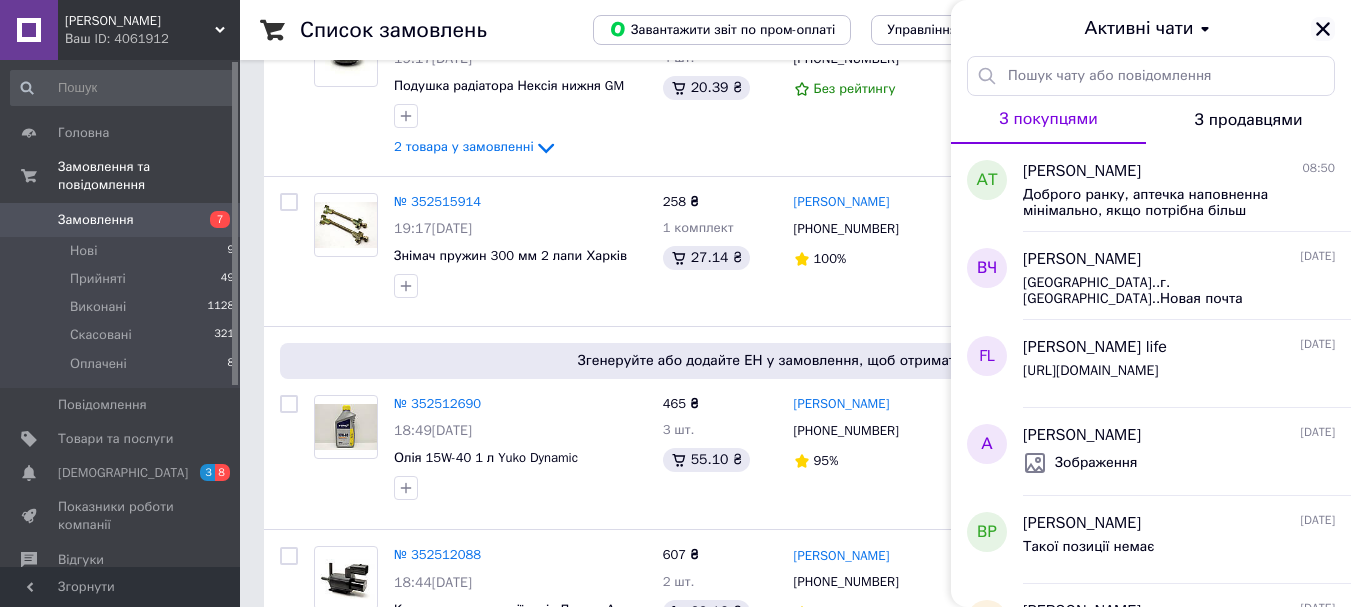 click 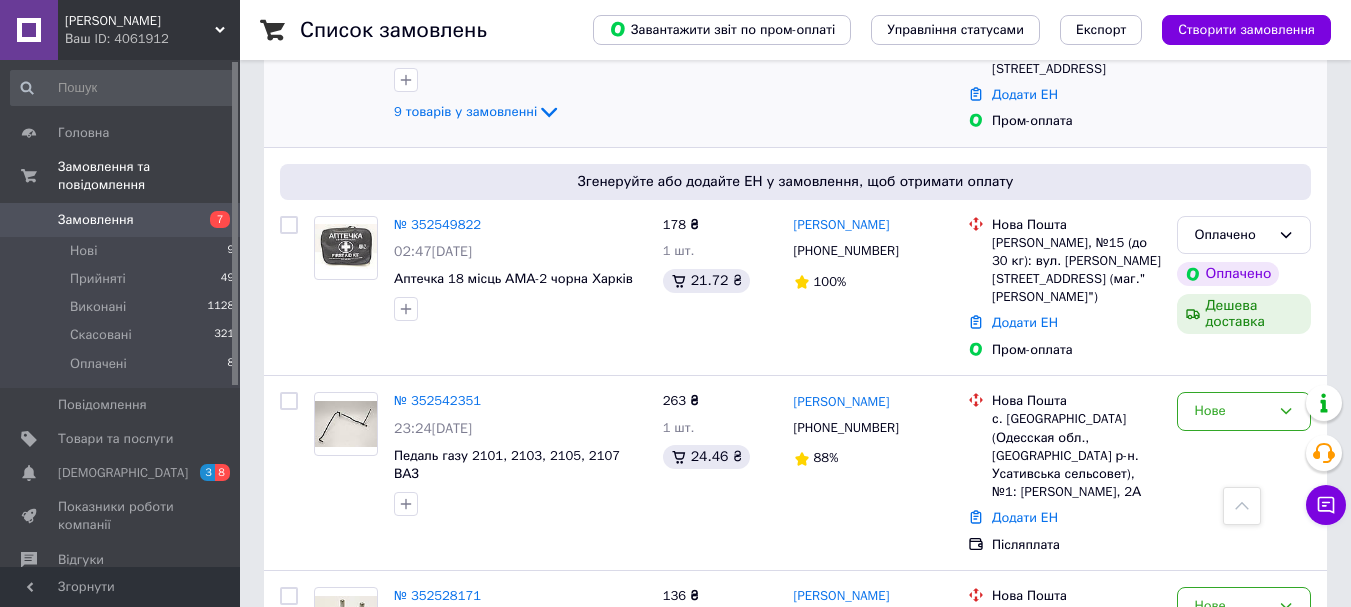 scroll, scrollTop: 300, scrollLeft: 0, axis: vertical 